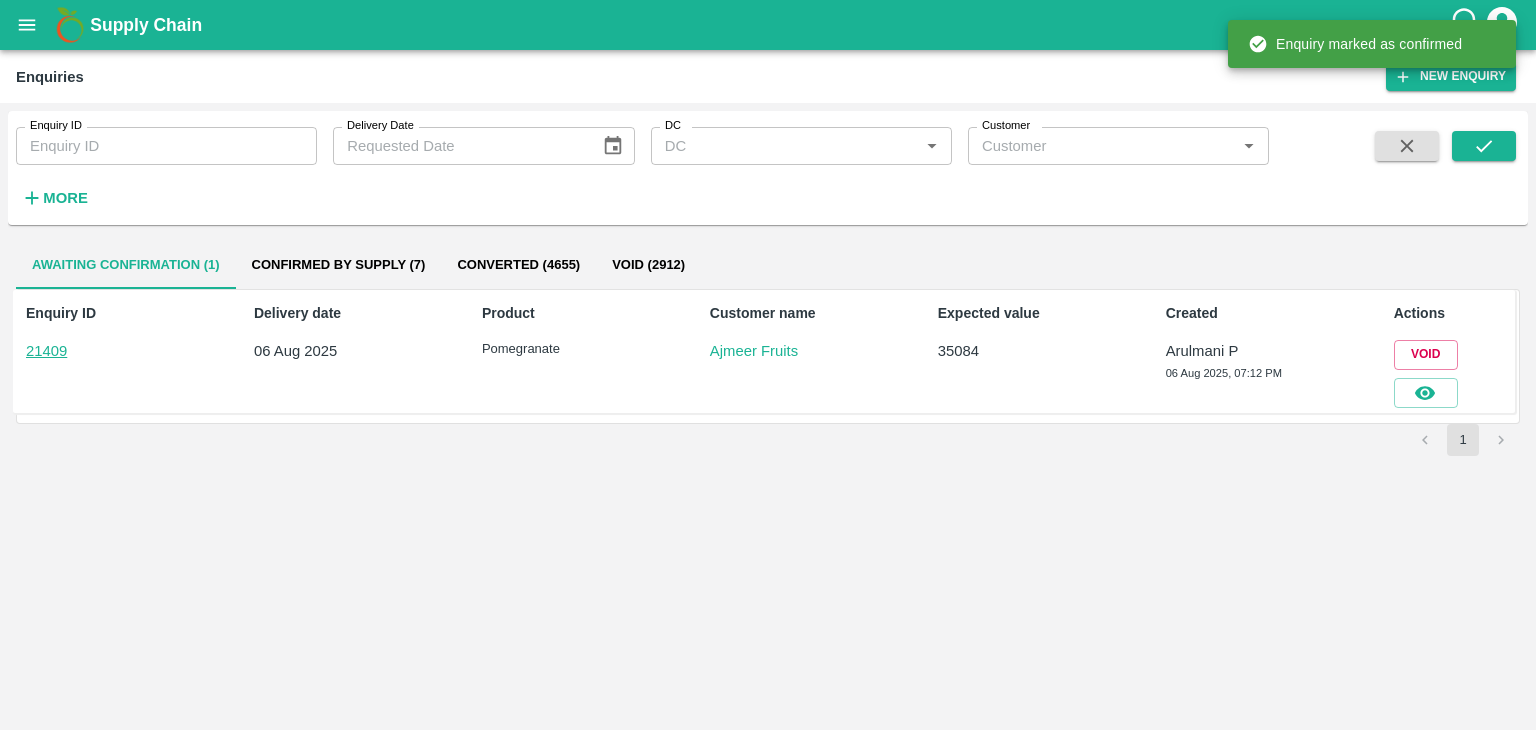 scroll, scrollTop: 0, scrollLeft: 0, axis: both 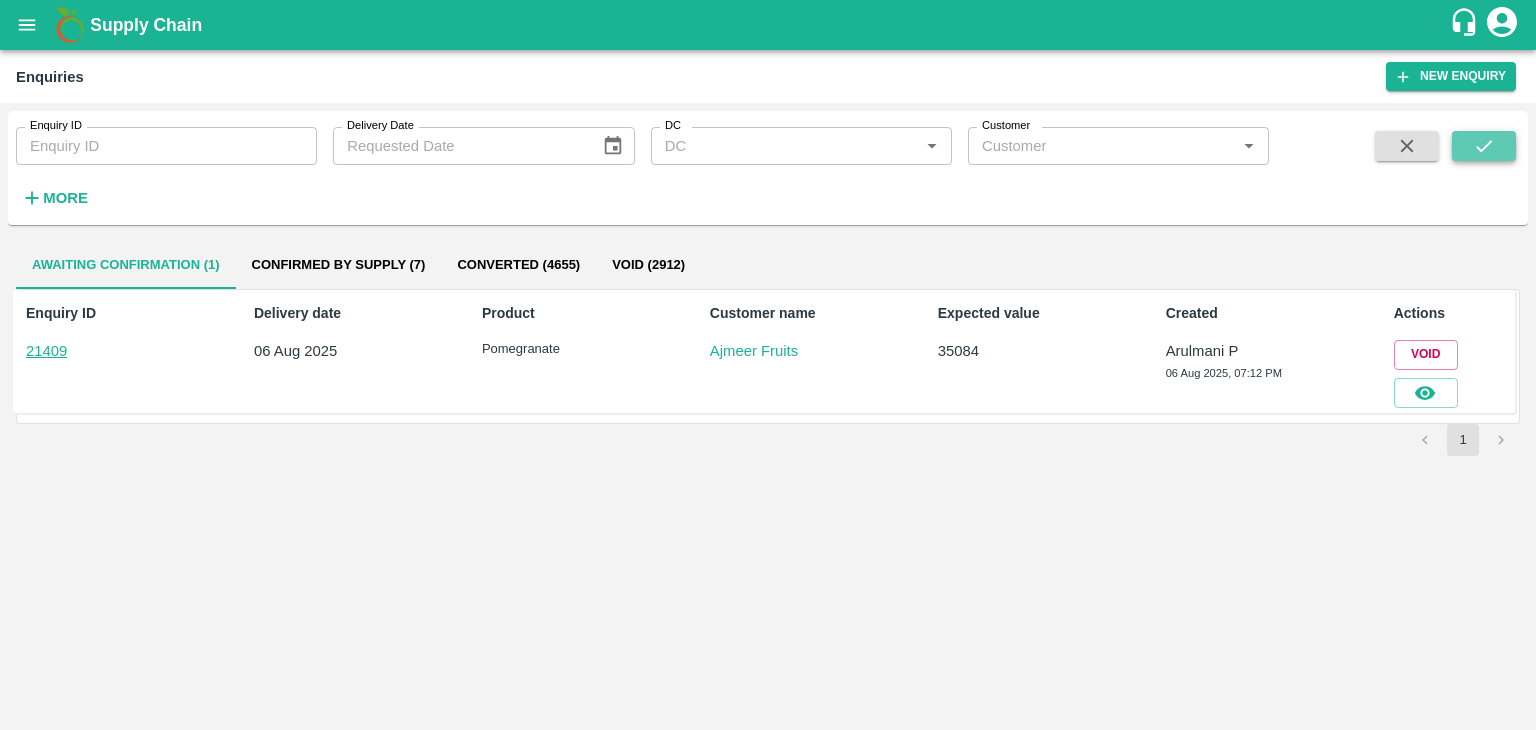 click at bounding box center (1484, 146) 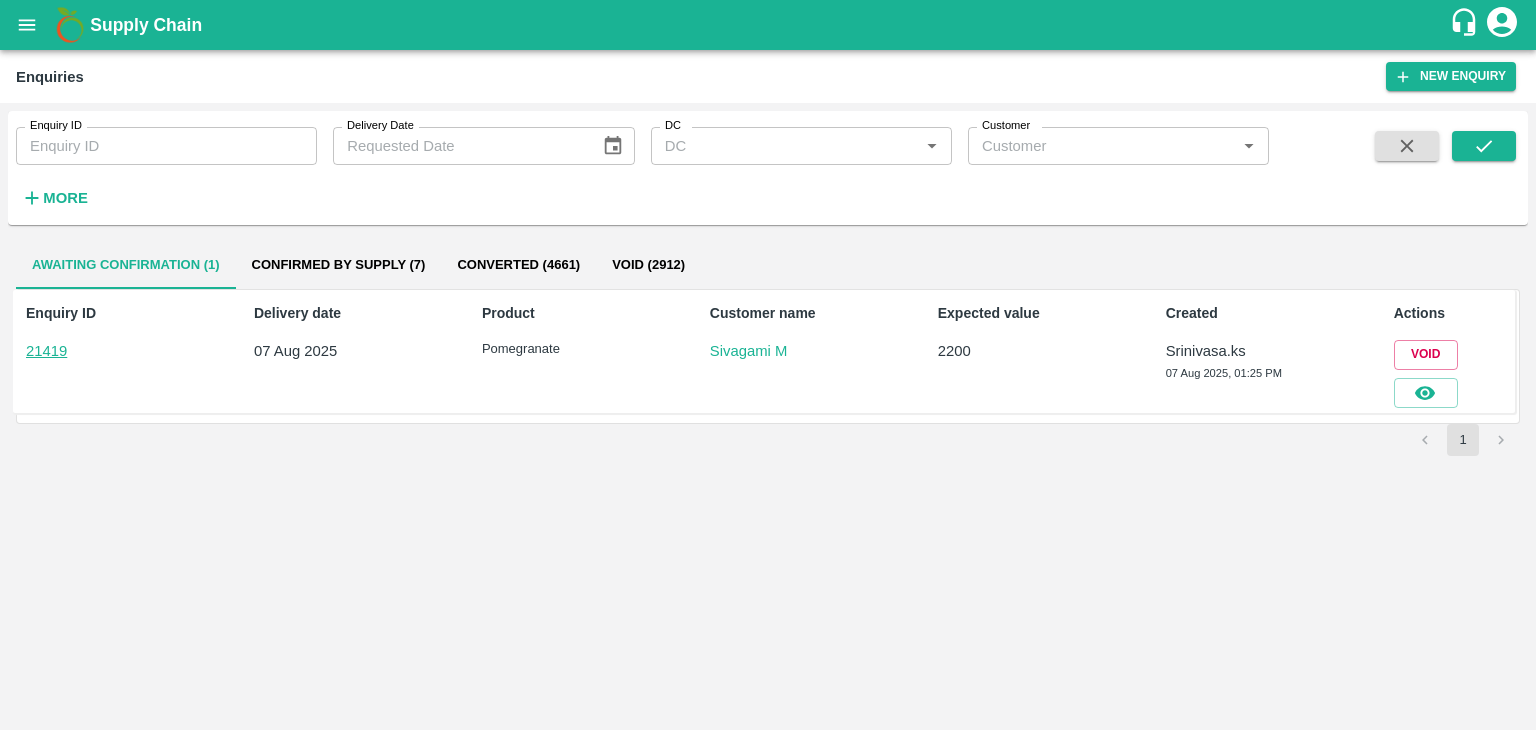 click on "Enquiry ID 21419 Delivery date [DATE] Product Pomegranate Customer name [FIRST] [LAST] Expected value 2200 Created [FIRST].[LAST] [DATE], [TIME] Actions Void" at bounding box center [768, 356] 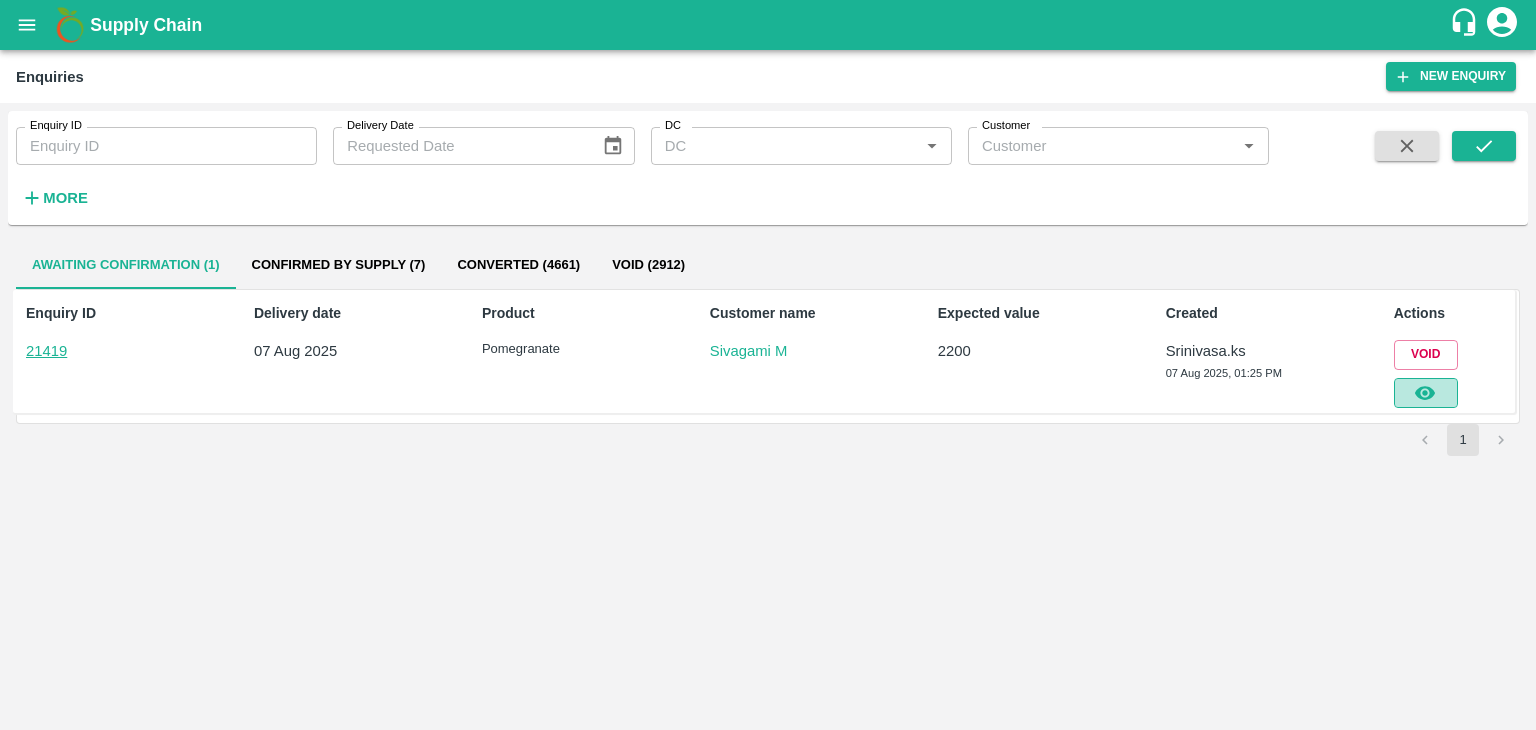 click at bounding box center [1426, 393] 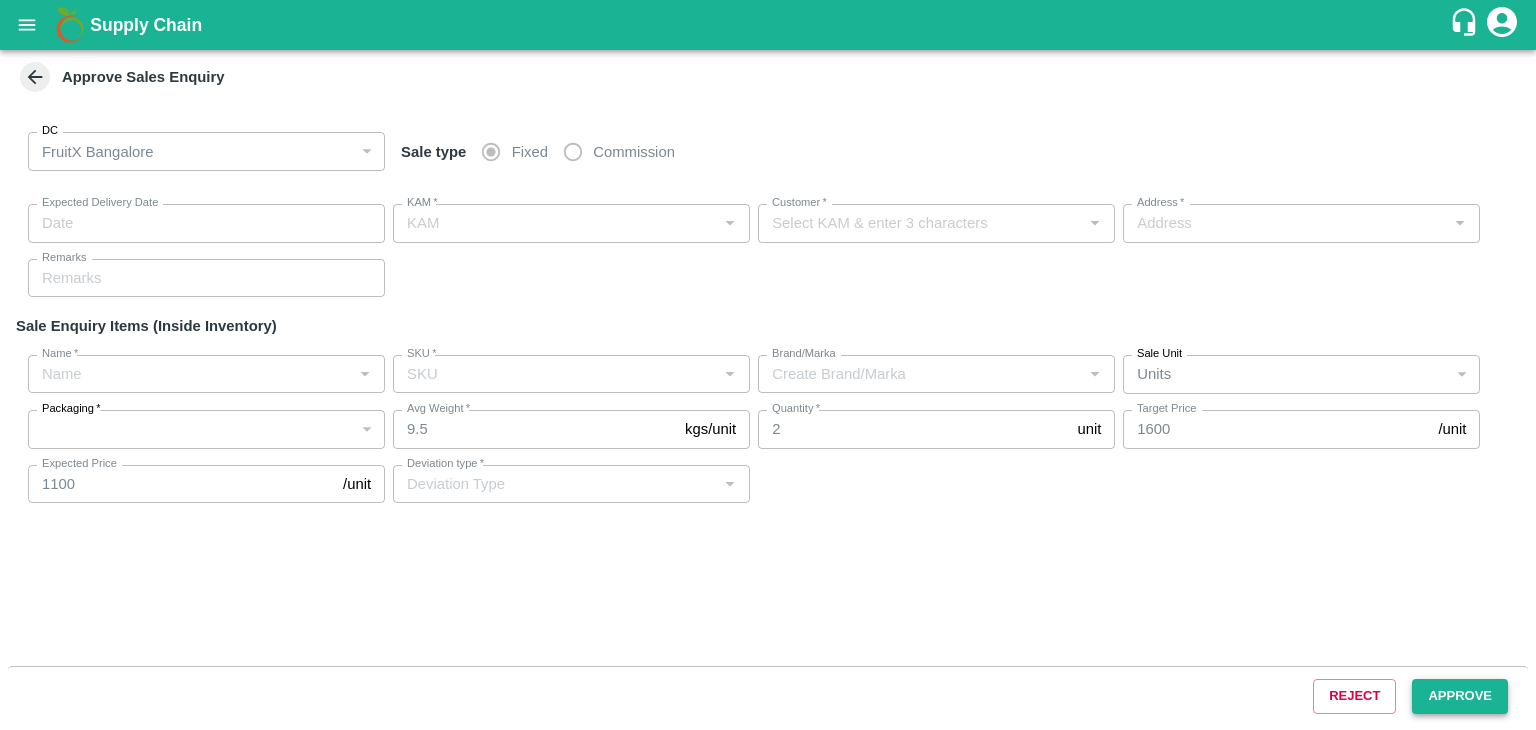 type on "[DATE] [TIME]" 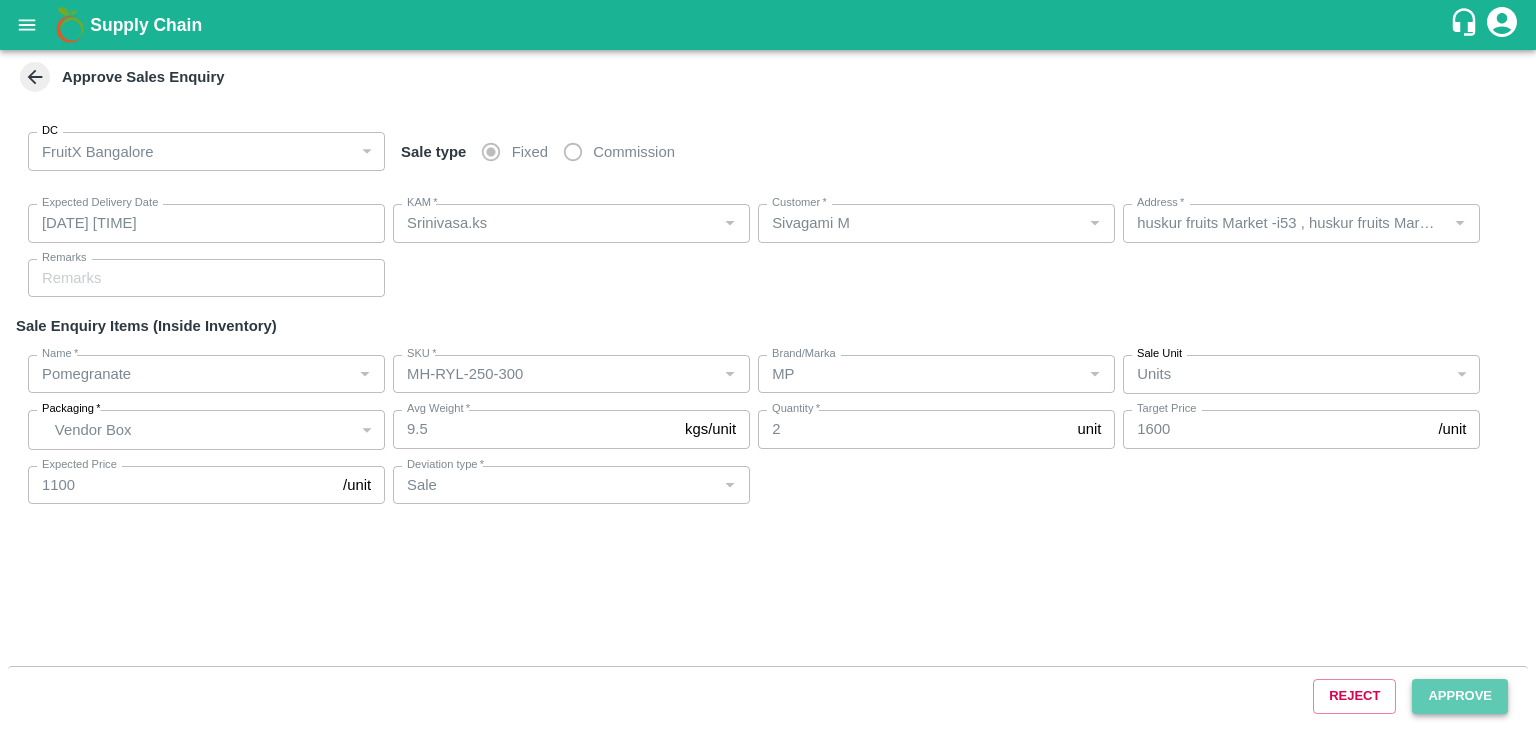 click on "Approve" at bounding box center (1460, 696) 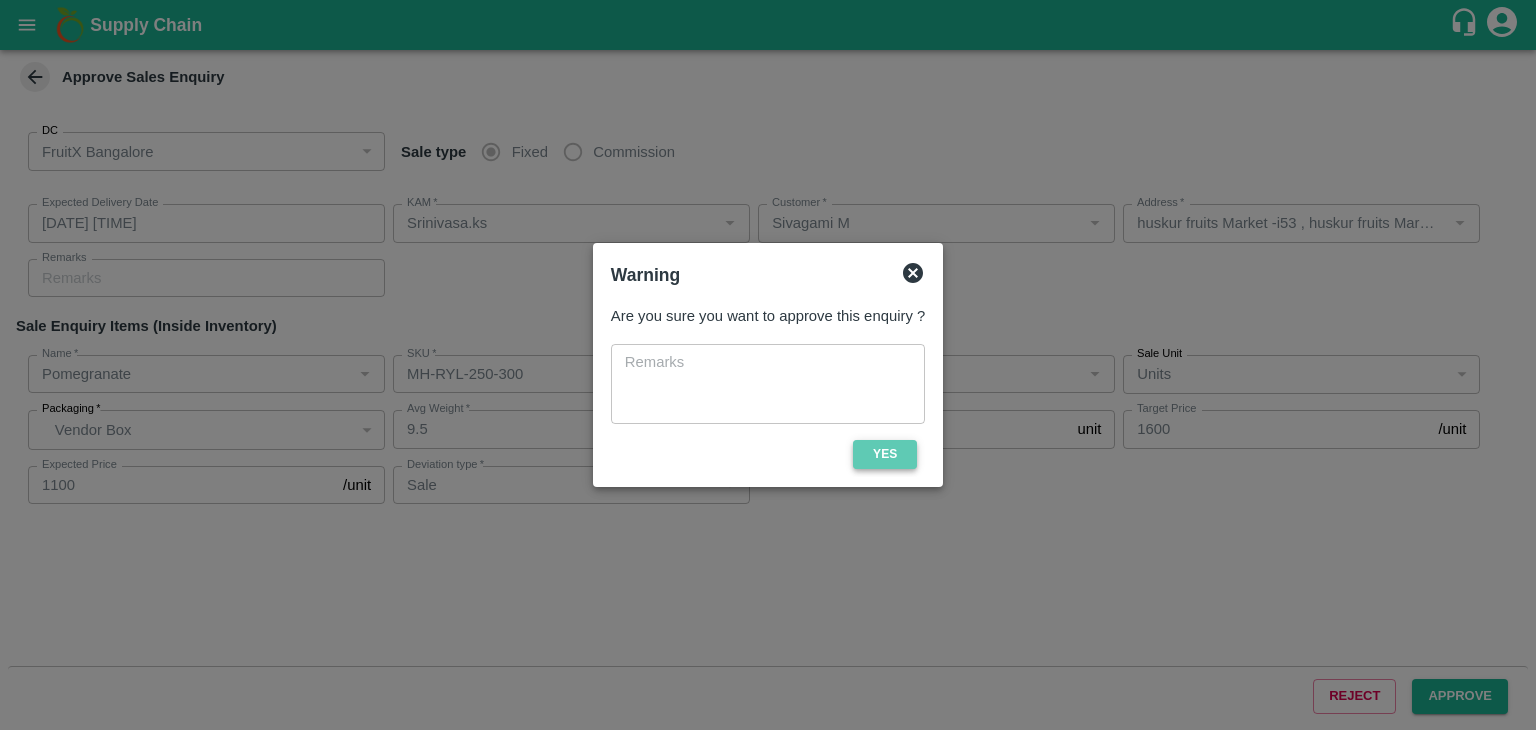 click on "Yes" at bounding box center [885, 454] 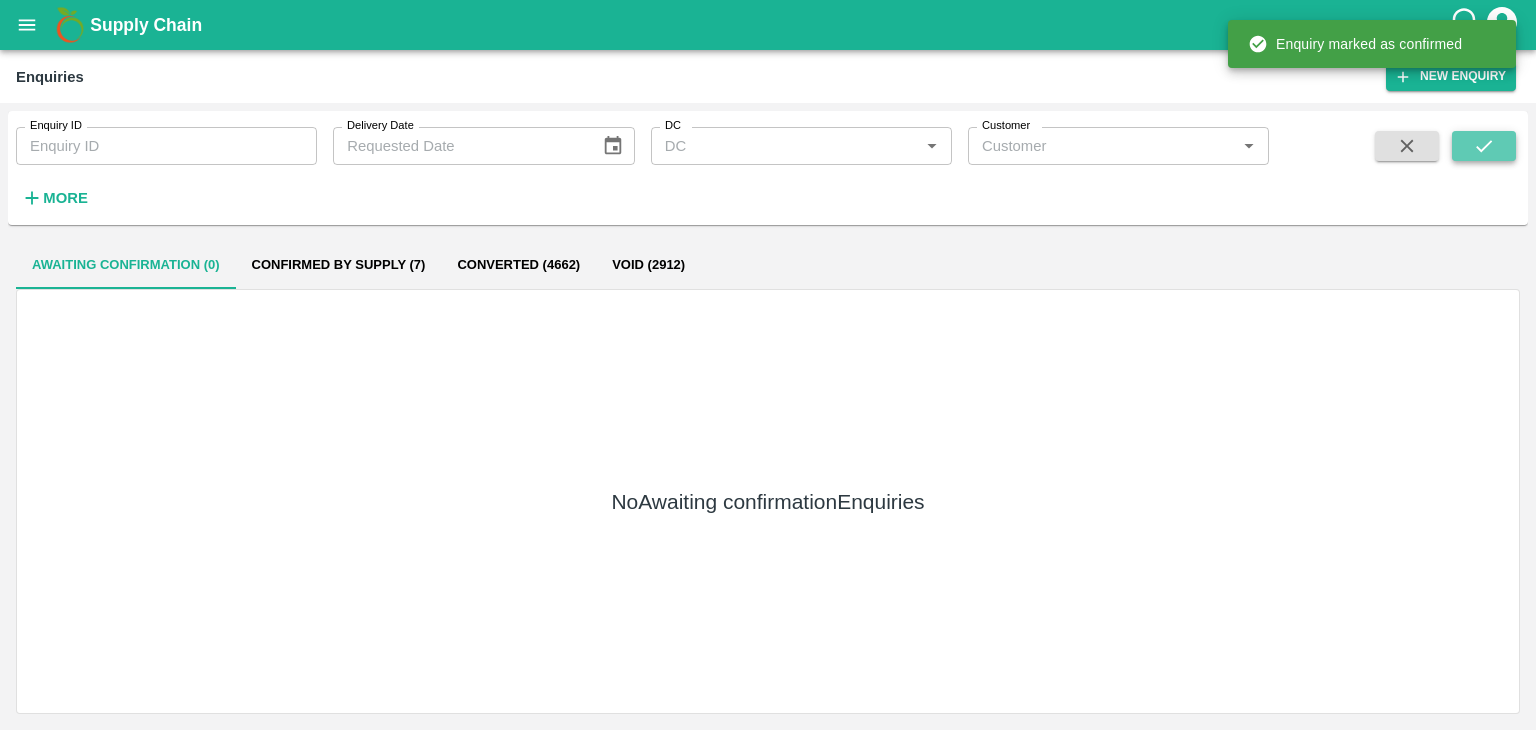 click at bounding box center (1484, 146) 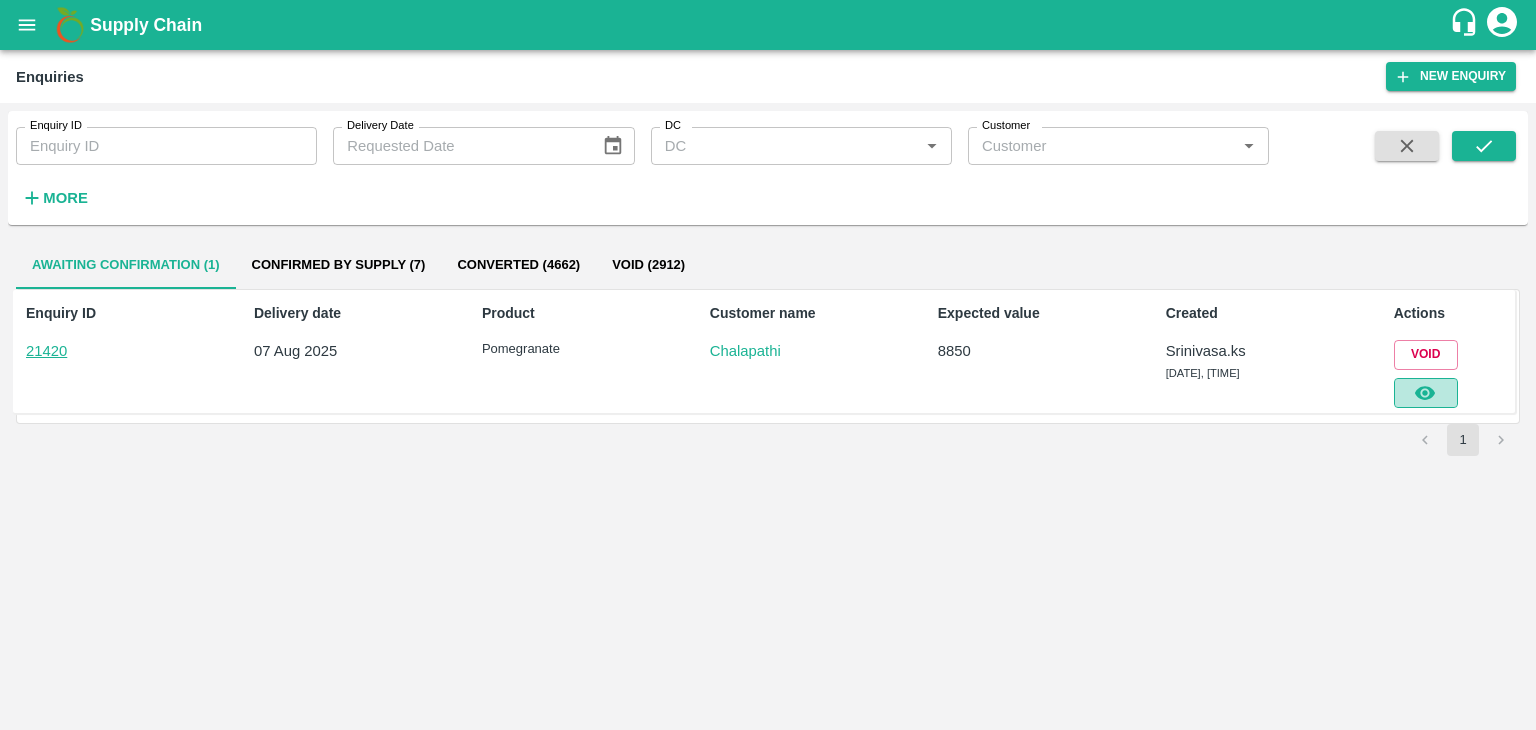 click 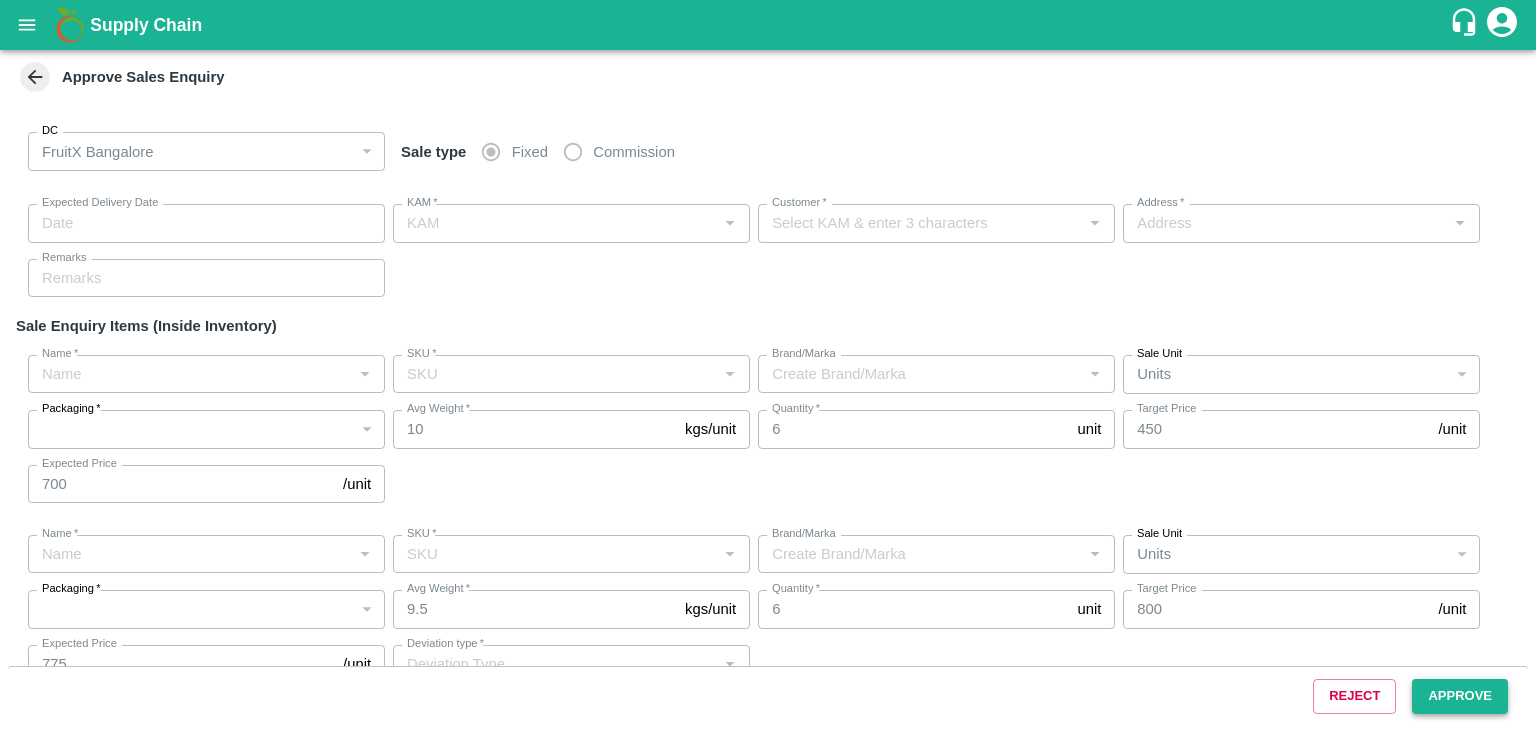 type on "[DATE] [TIME]" 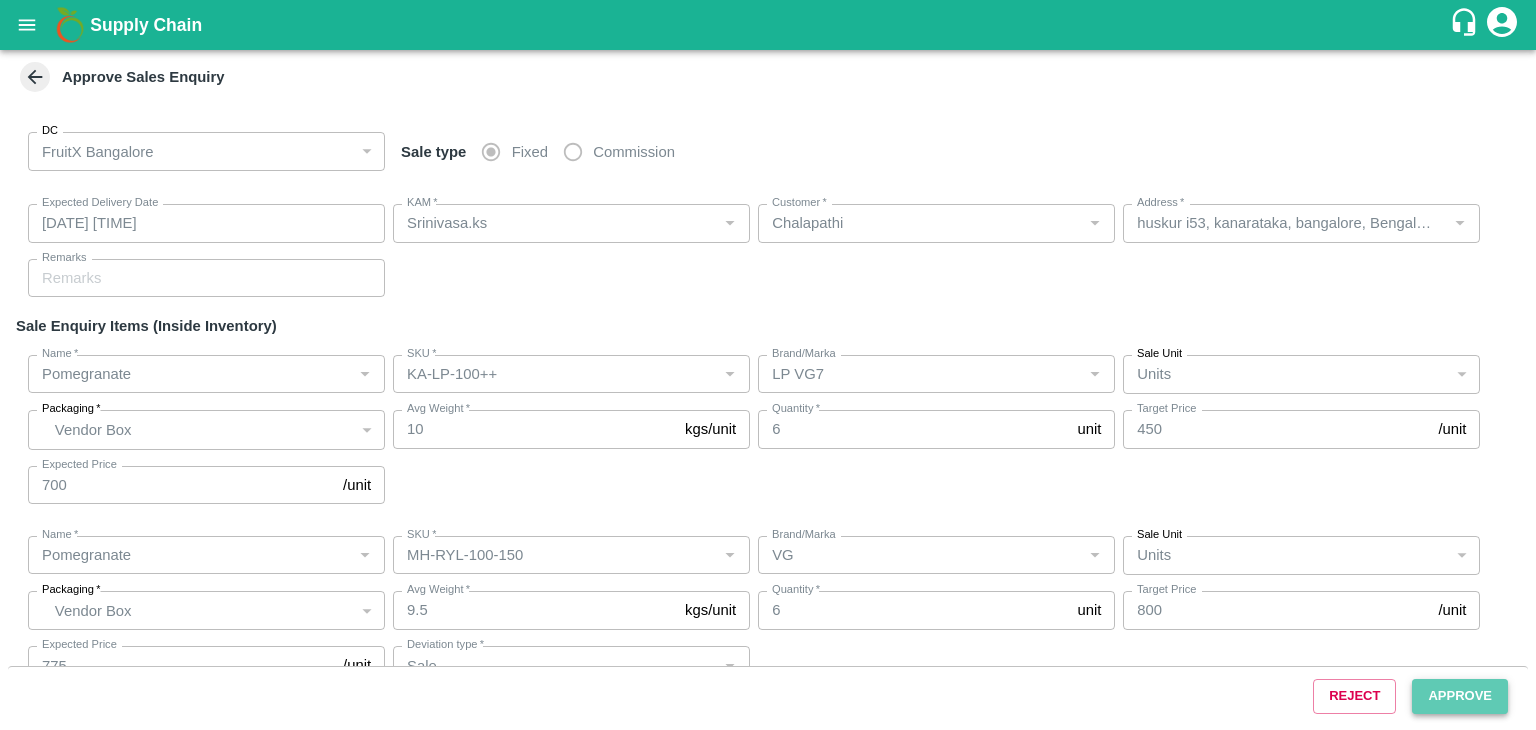 click on "Approve" at bounding box center (1460, 696) 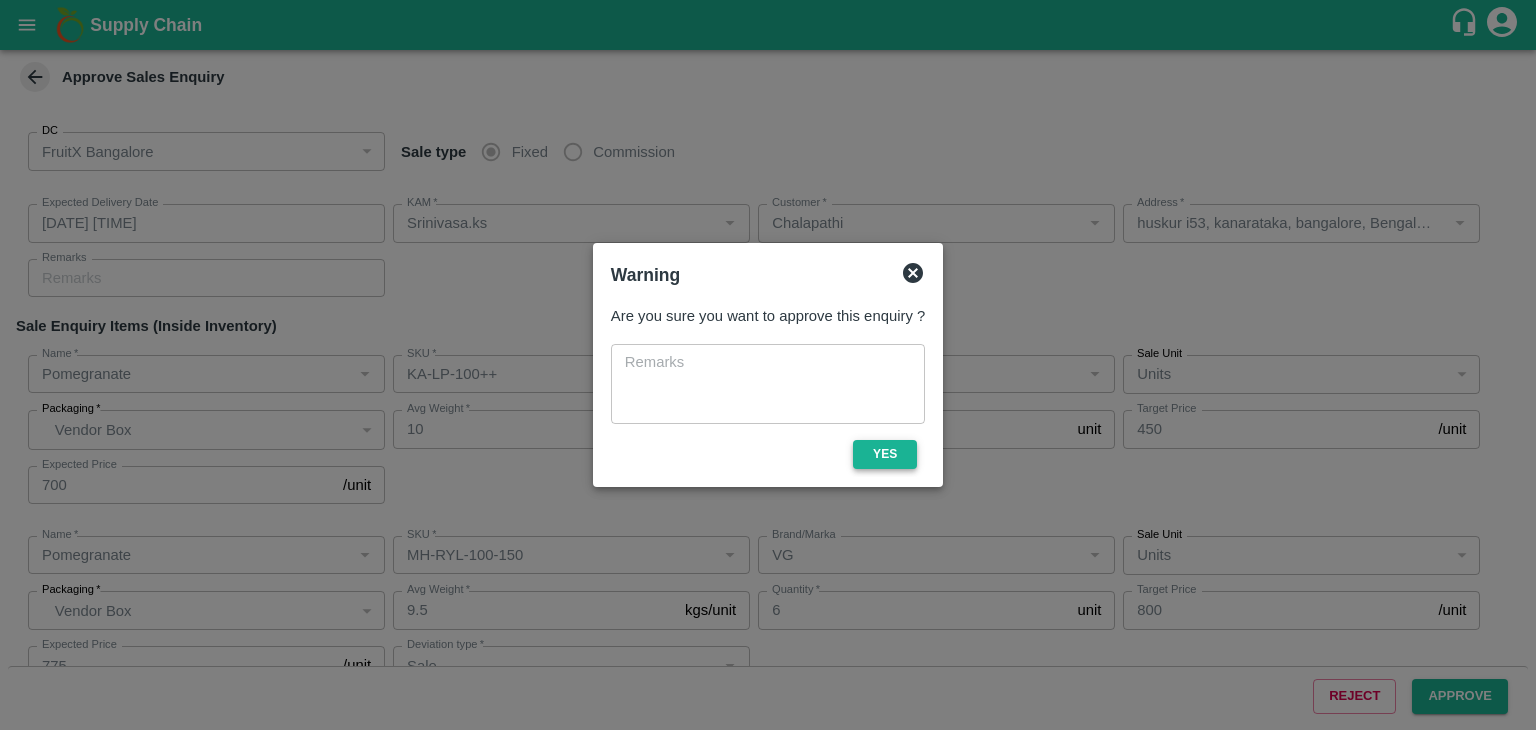 click on "Yes" at bounding box center (885, 454) 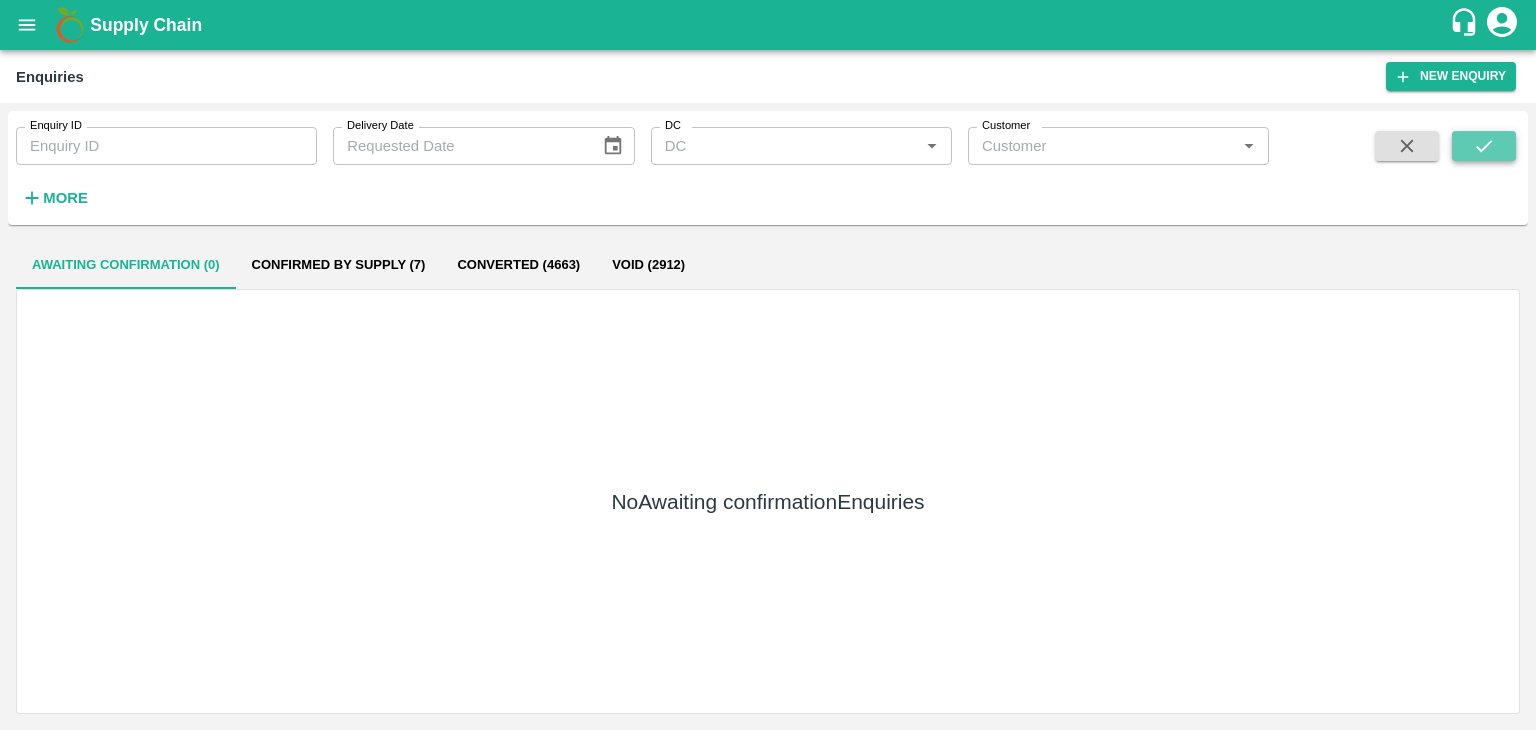 click 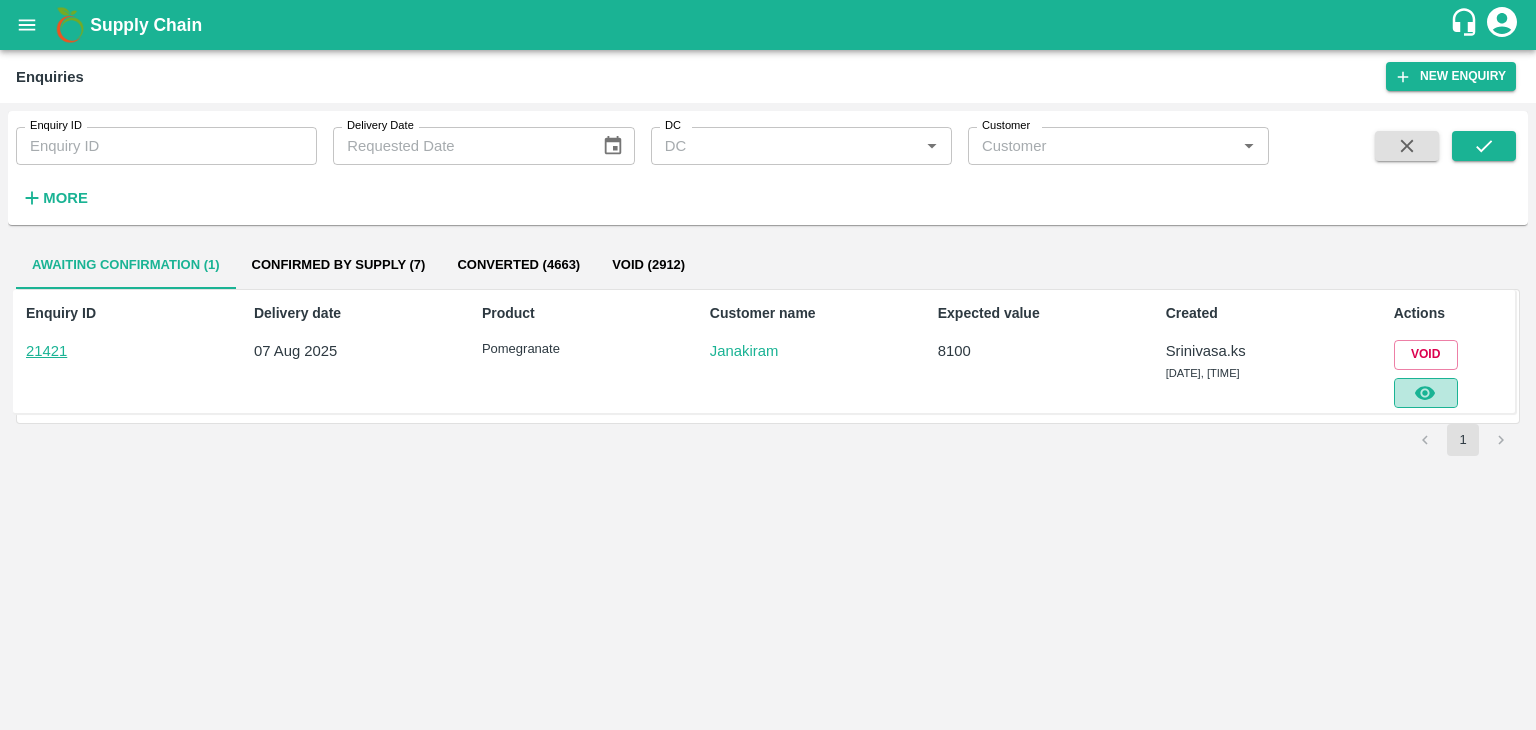 click at bounding box center (1426, 393) 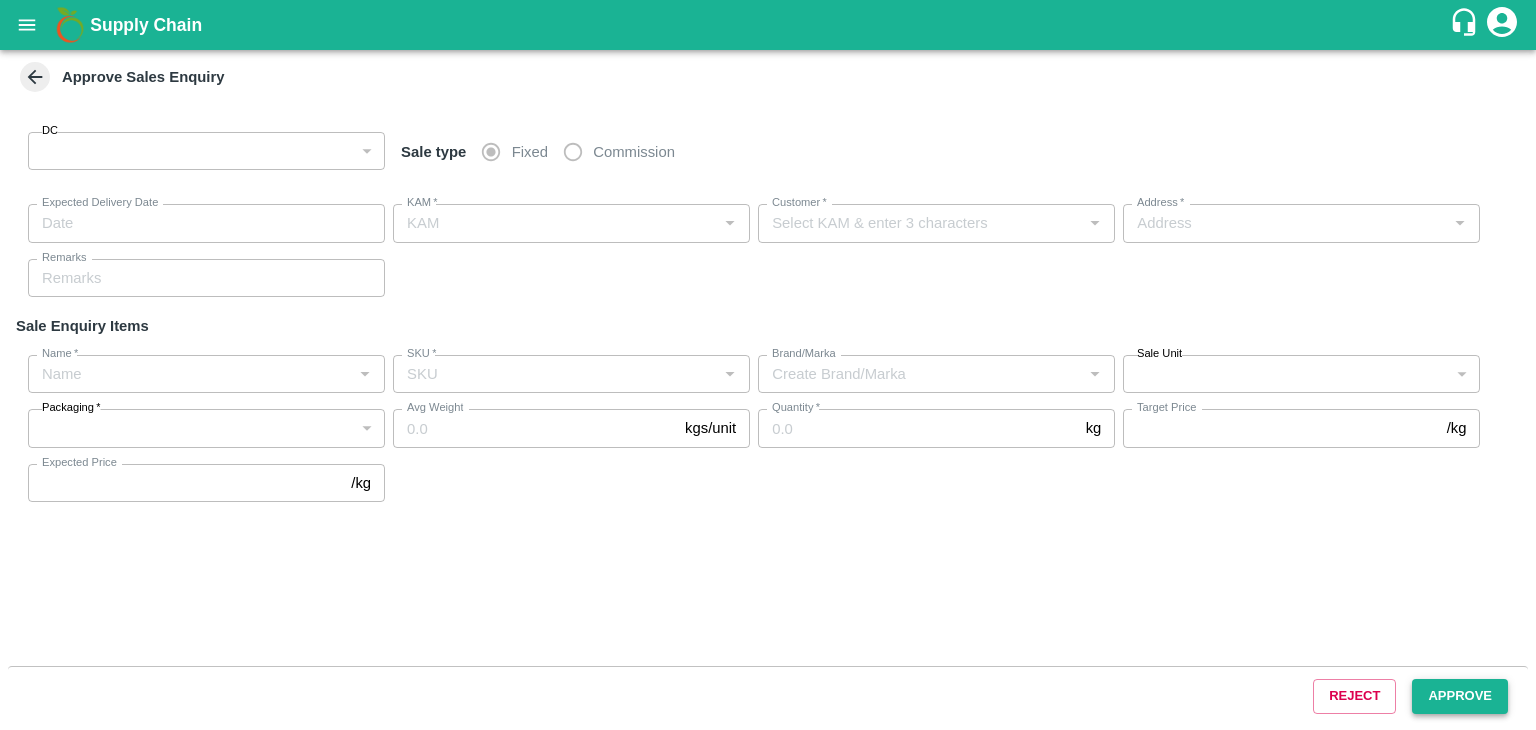 click on "Approve" at bounding box center [1460, 696] 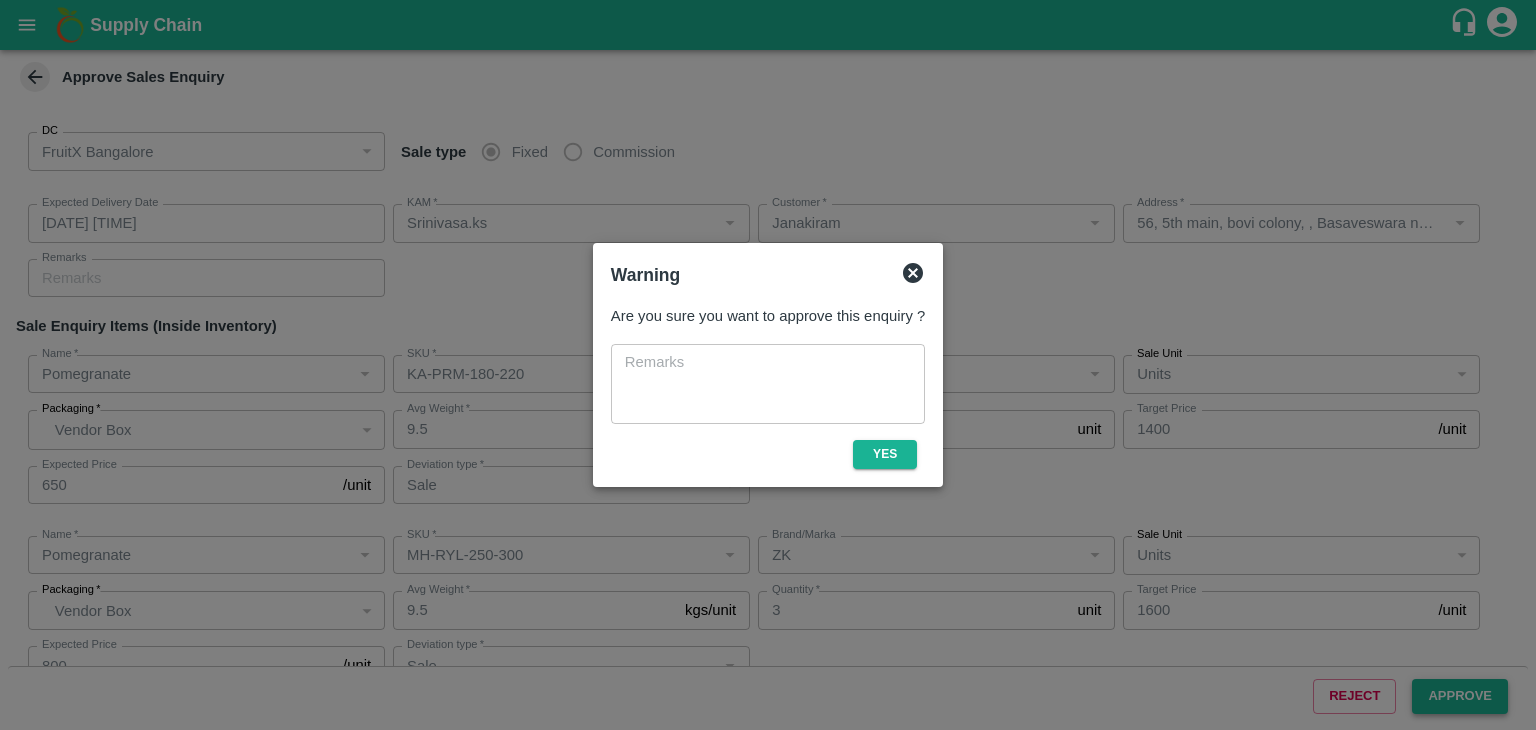 type on "[DATE] [TIME]" 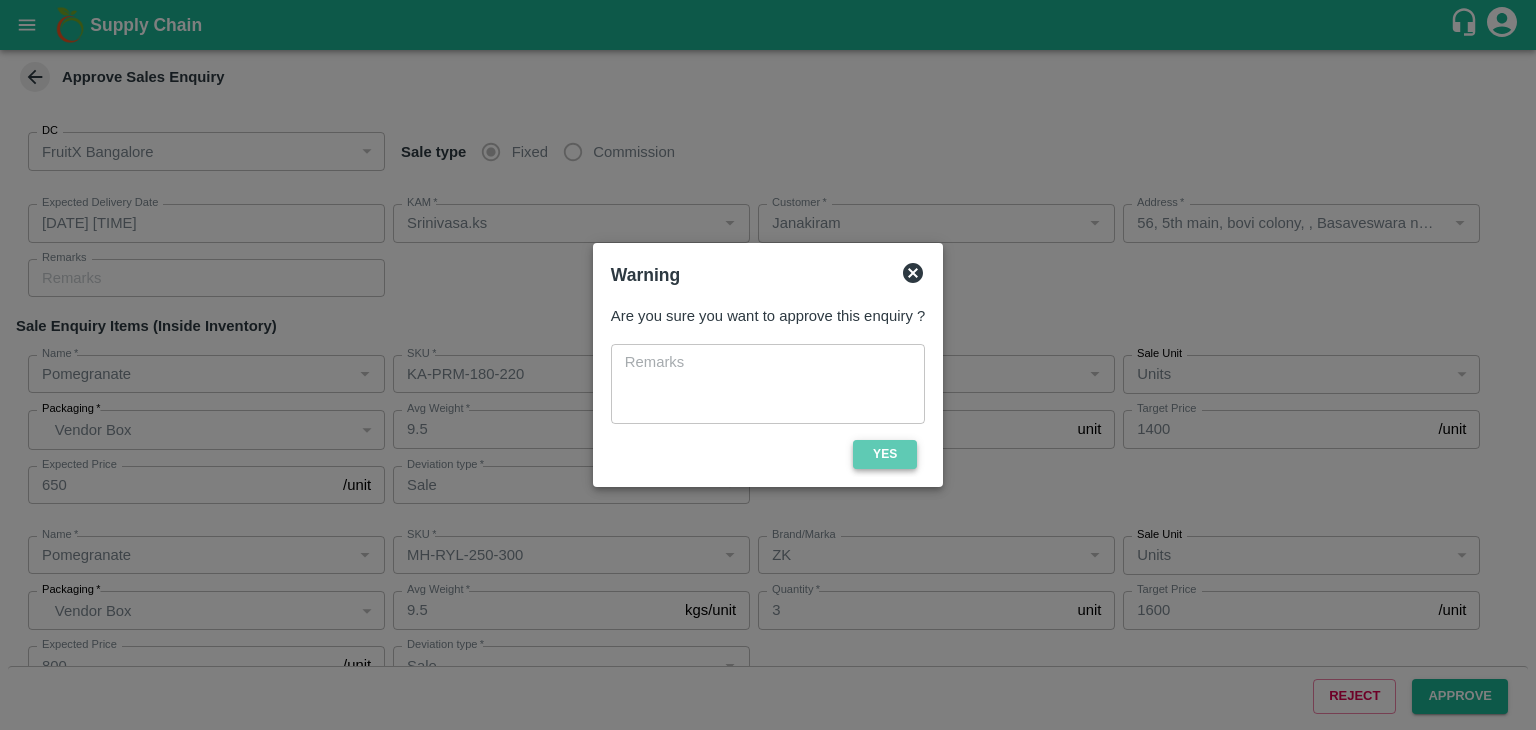 click on "Yes" at bounding box center [885, 454] 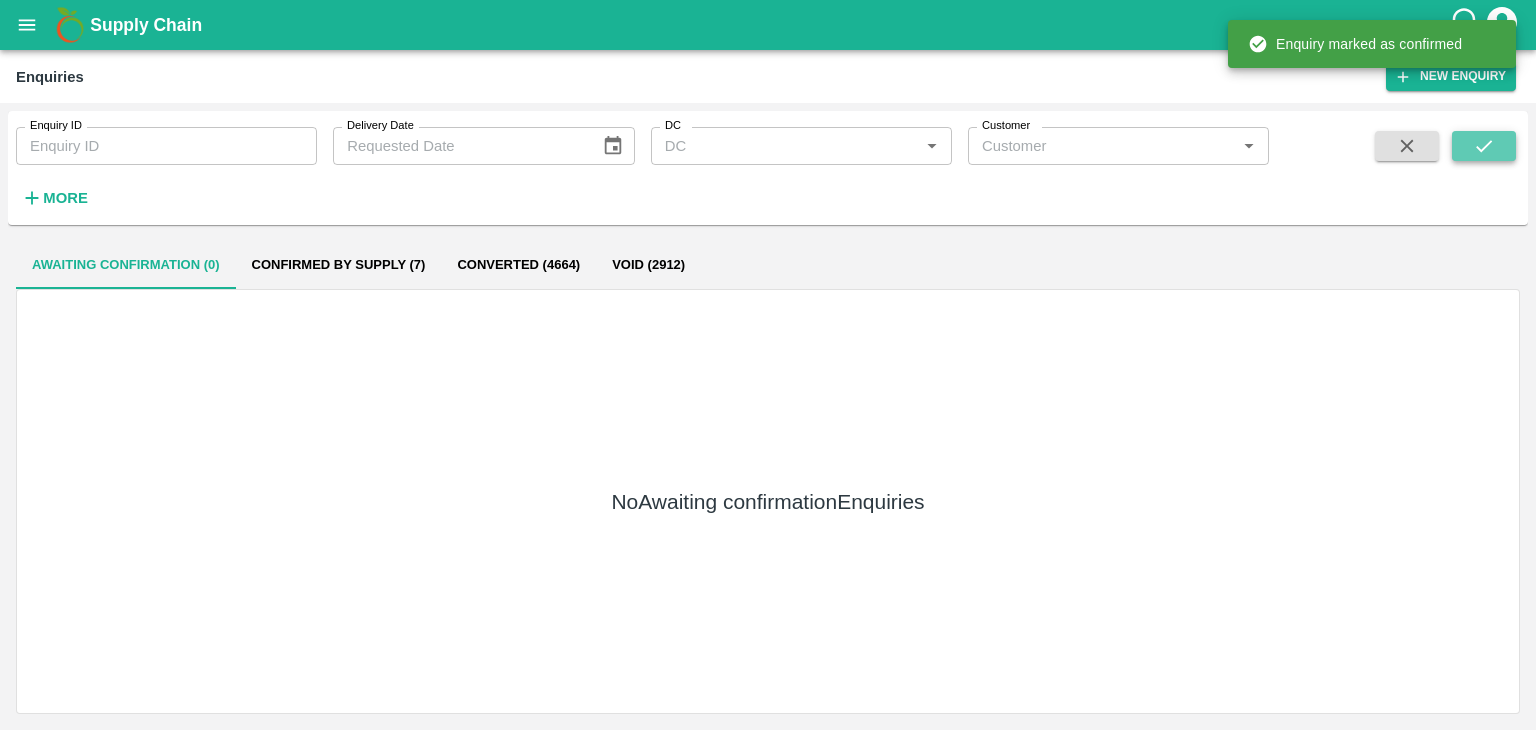 click at bounding box center (1484, 146) 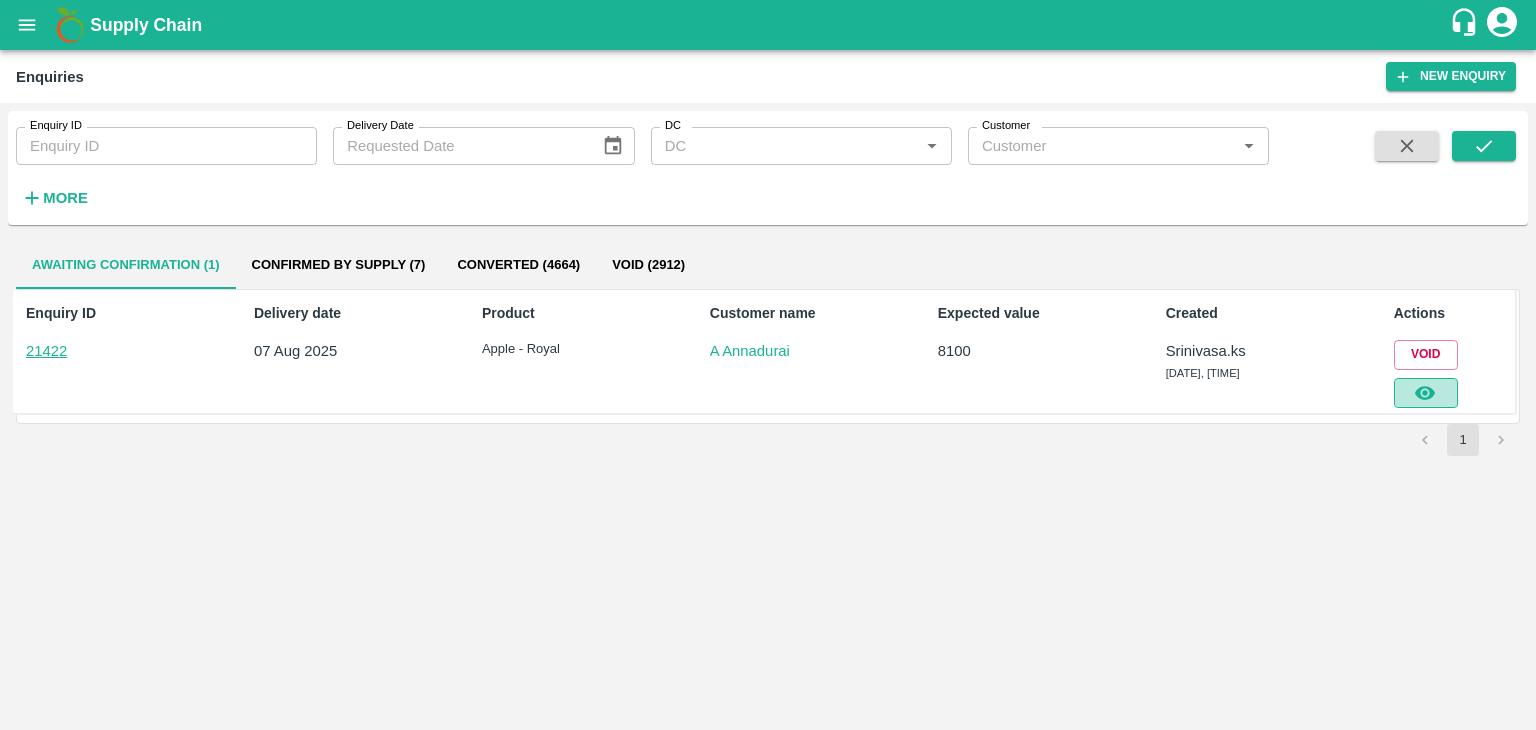 click 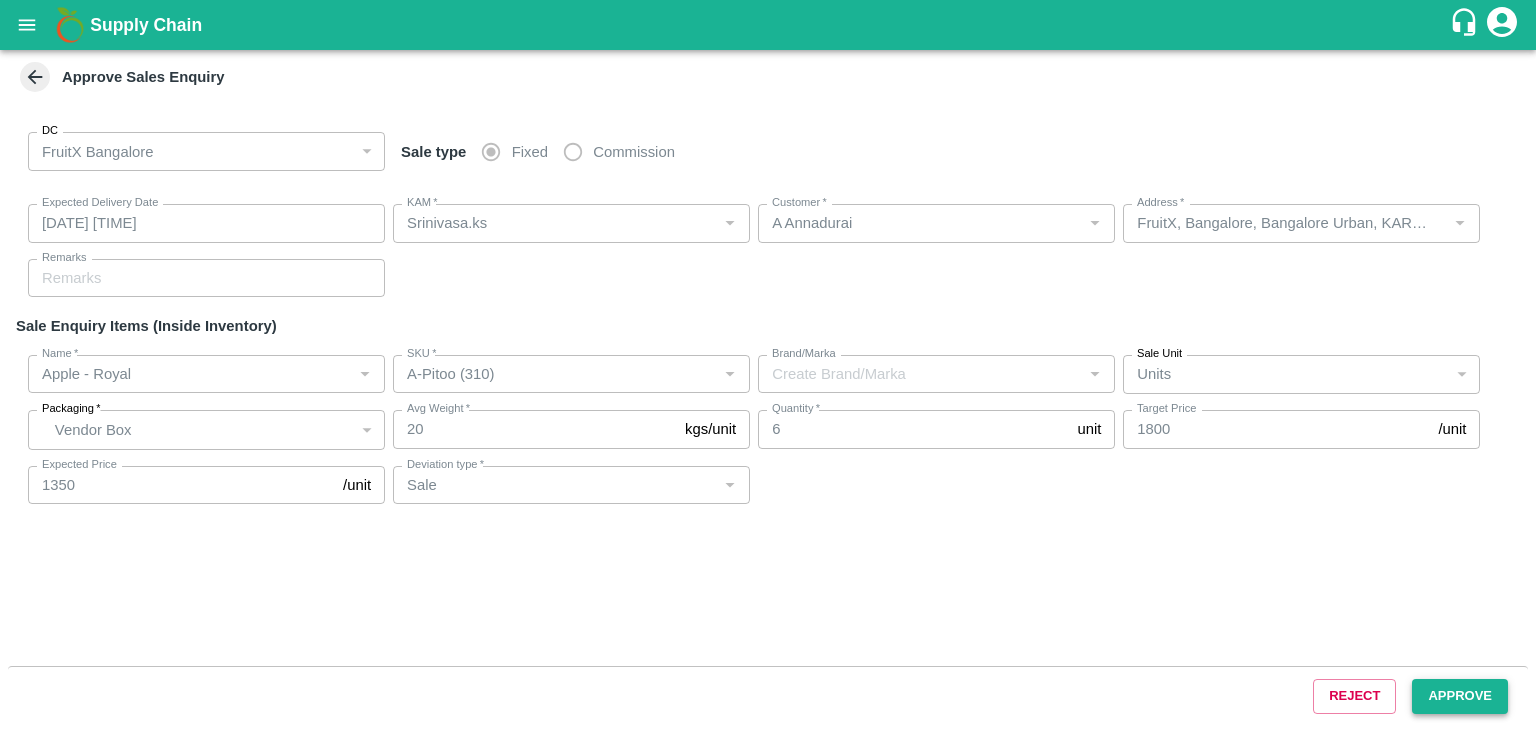 type on "[DATE] [TIME]" 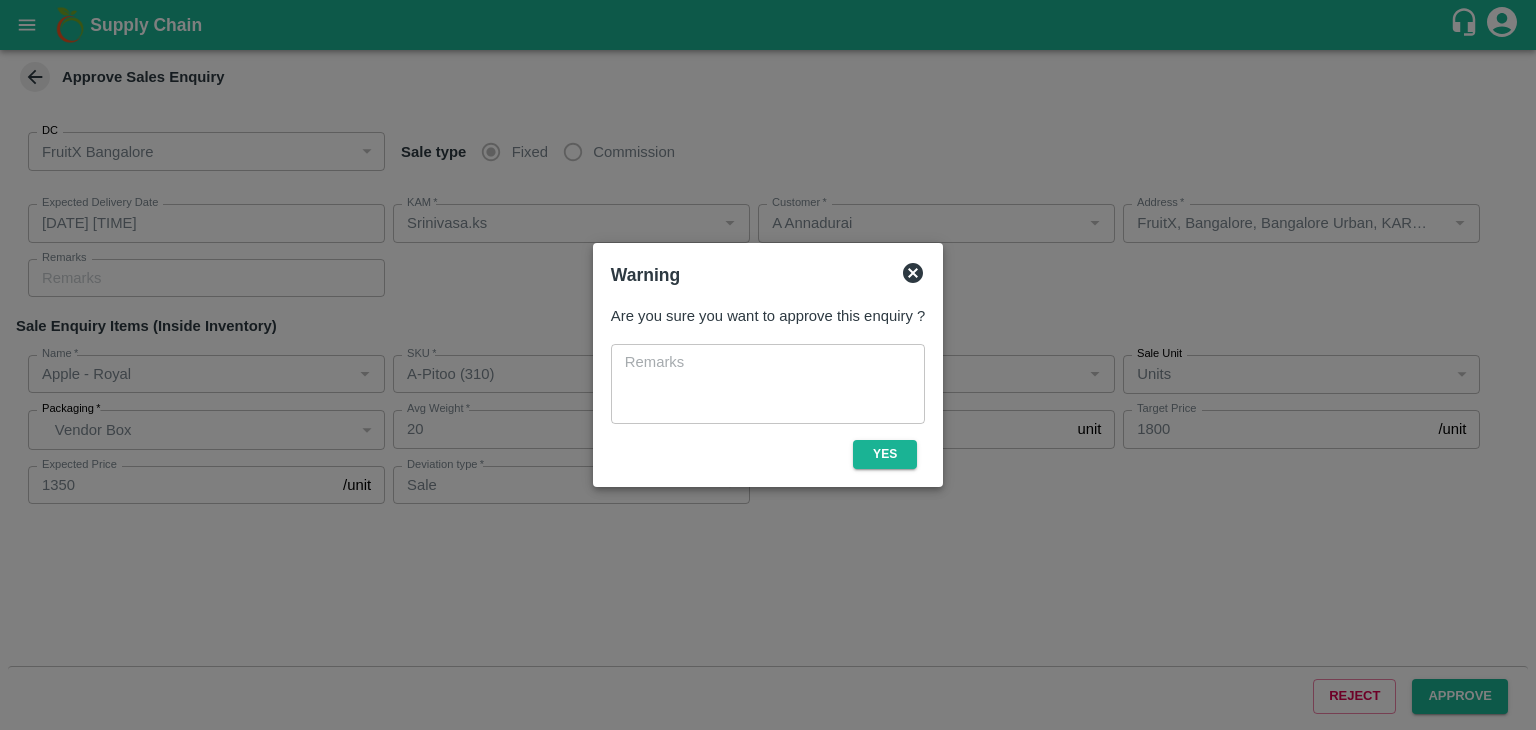 click on "Are you sure you want to approve this enquiry ? x ​ Yes" at bounding box center [768, 386] 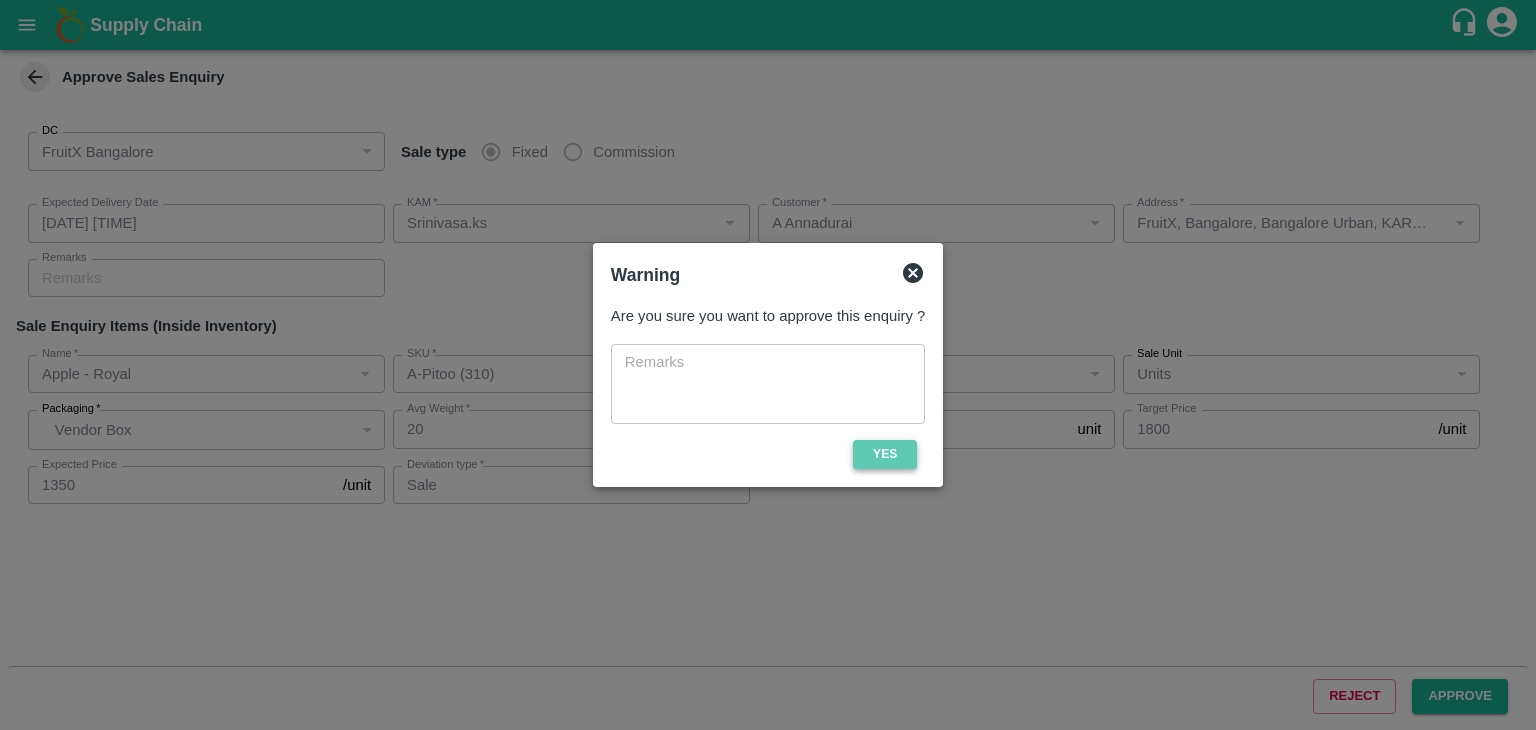click on "Yes" at bounding box center [885, 454] 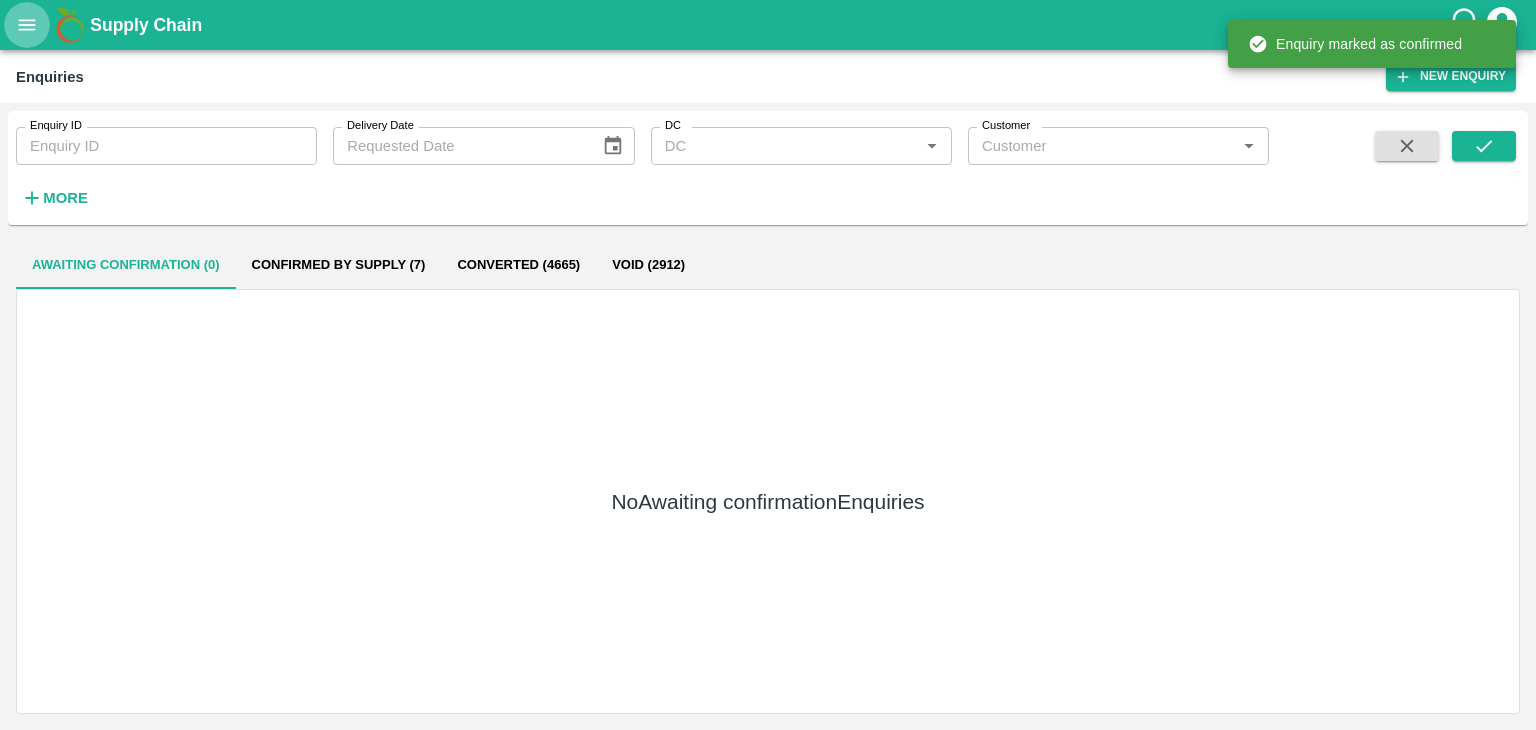 type 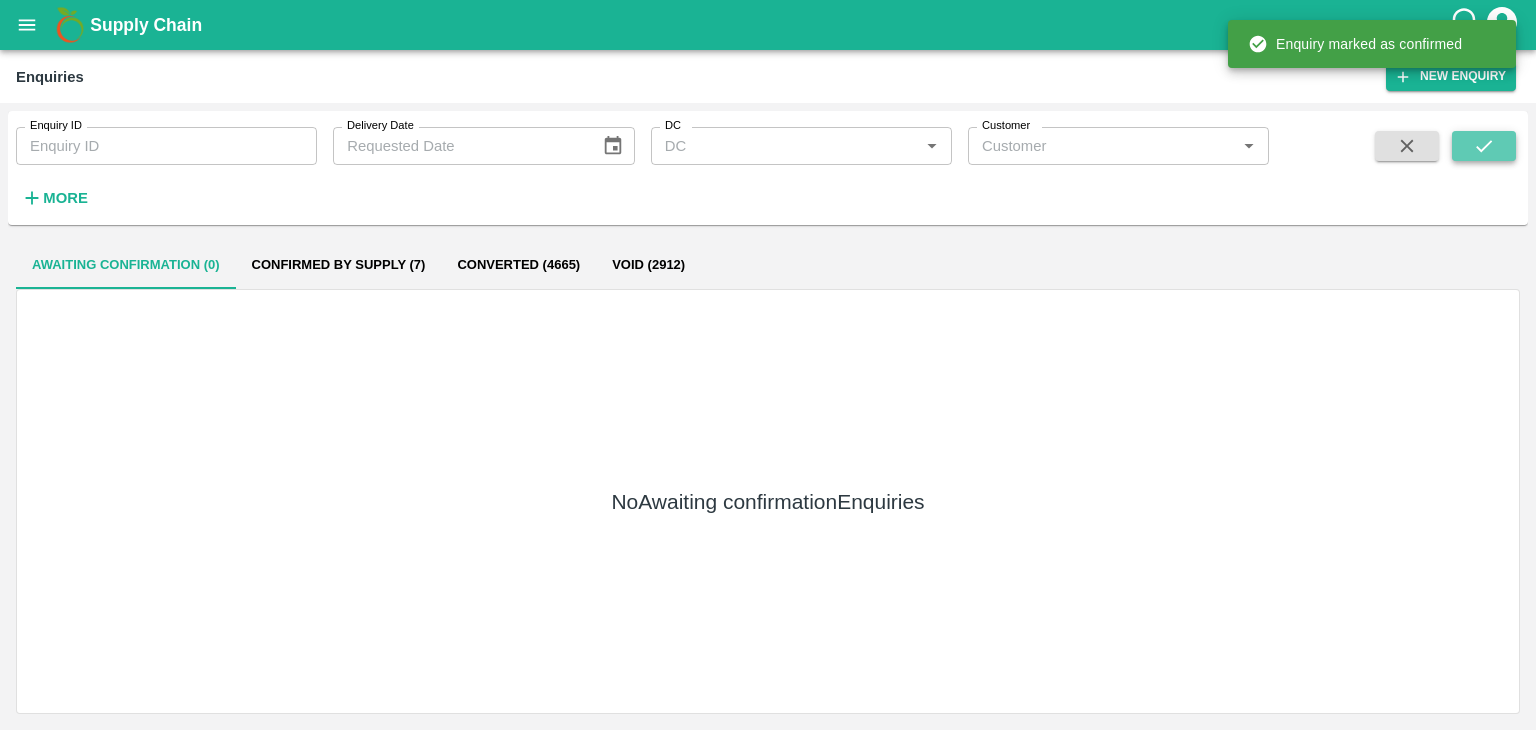 click at bounding box center [1484, 146] 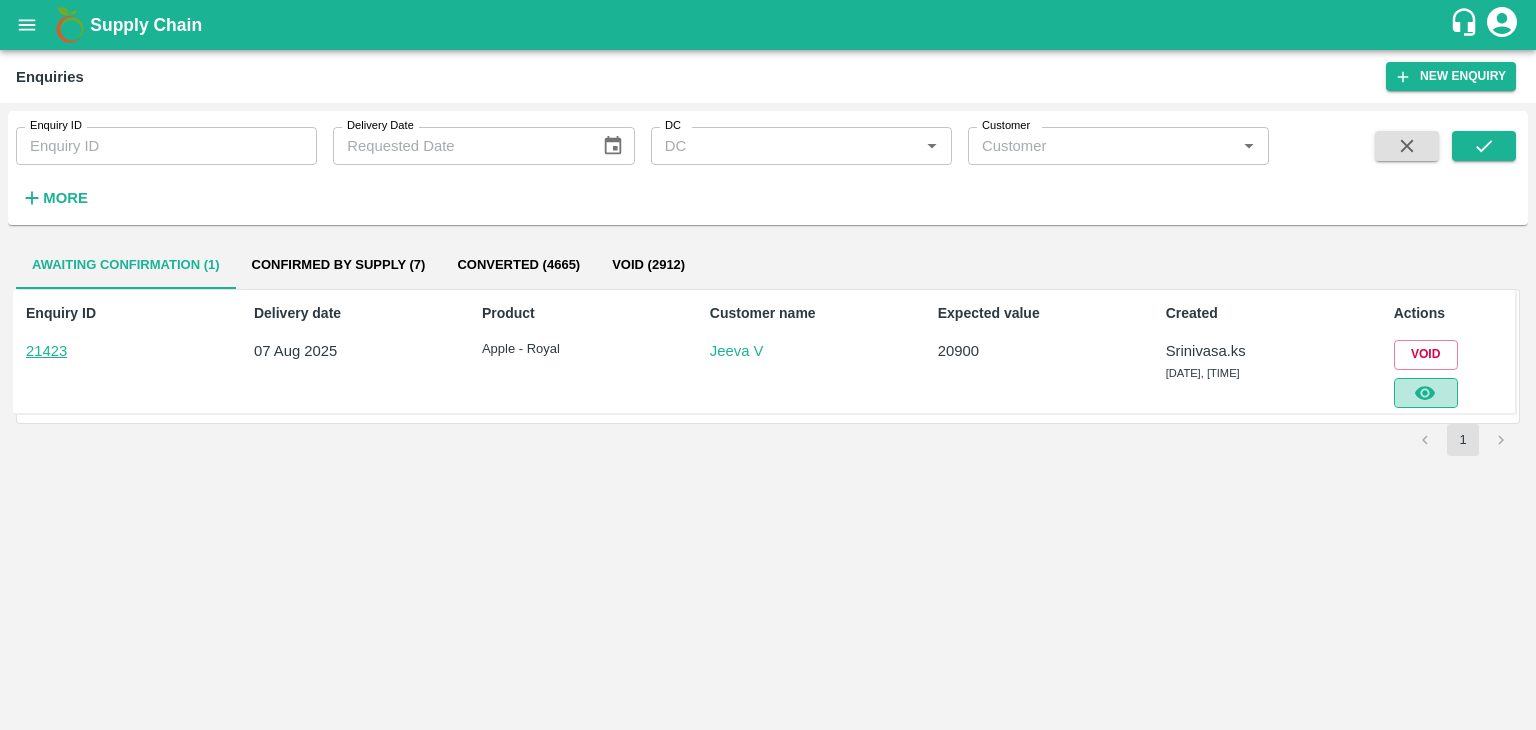 click at bounding box center (1426, 393) 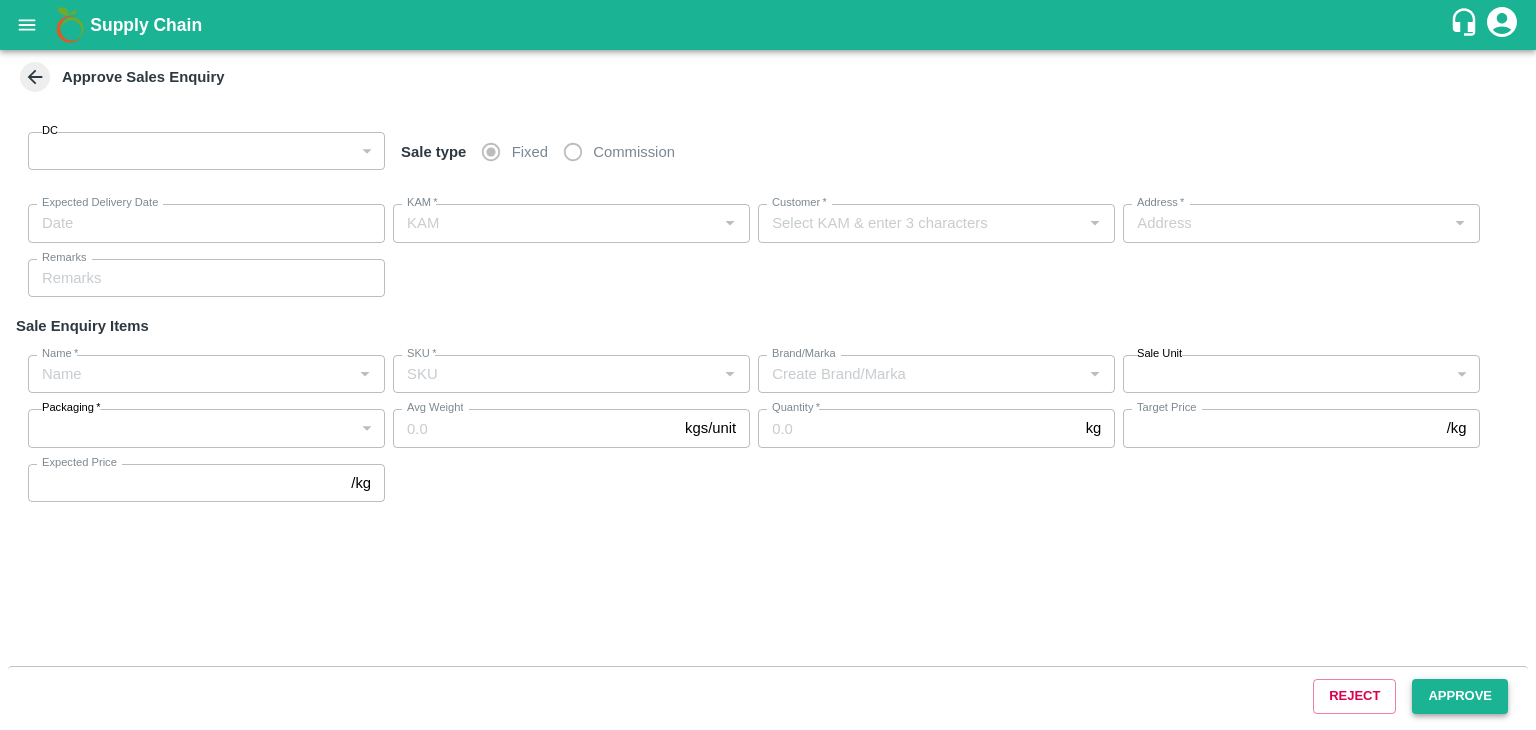 type on "147" 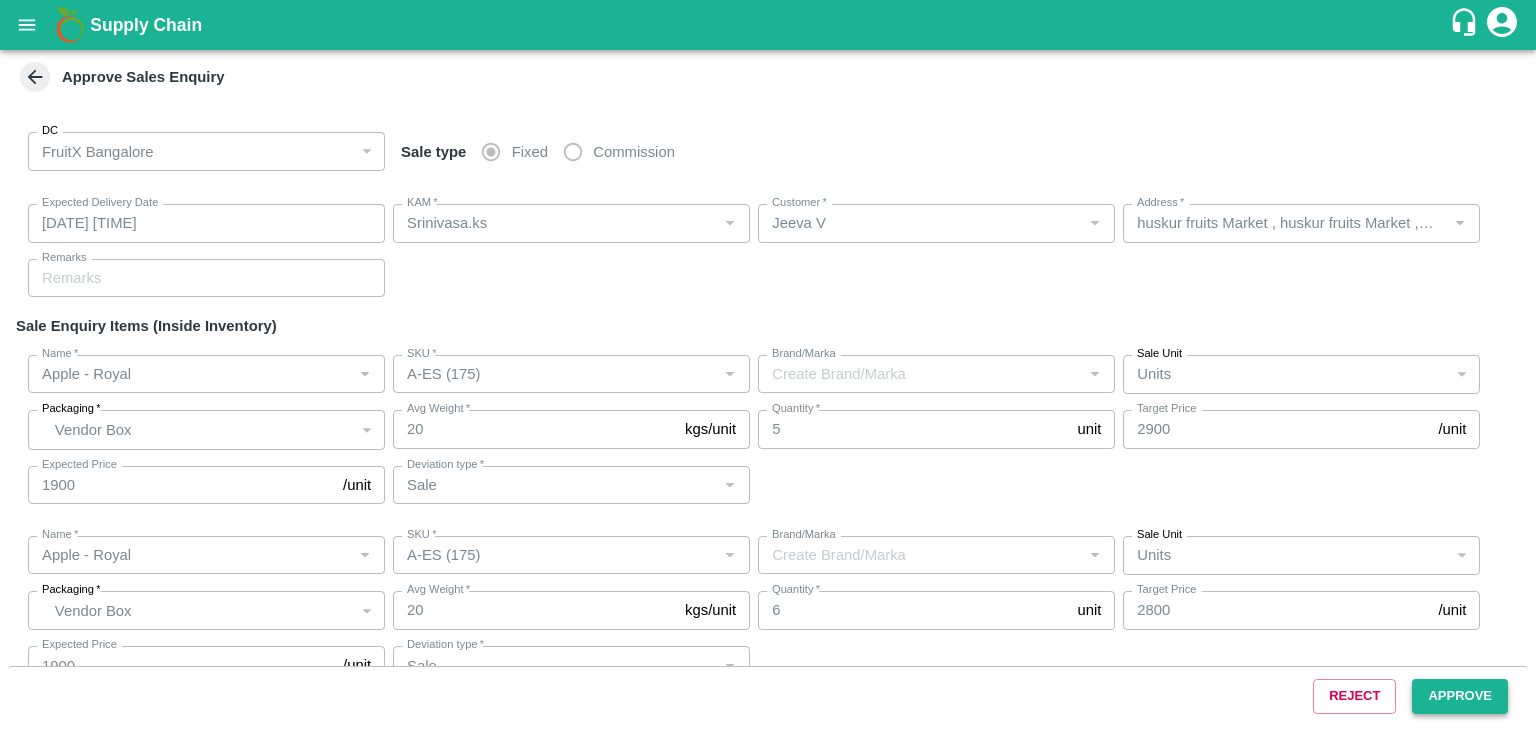 type on "[DATE] [TIME]" 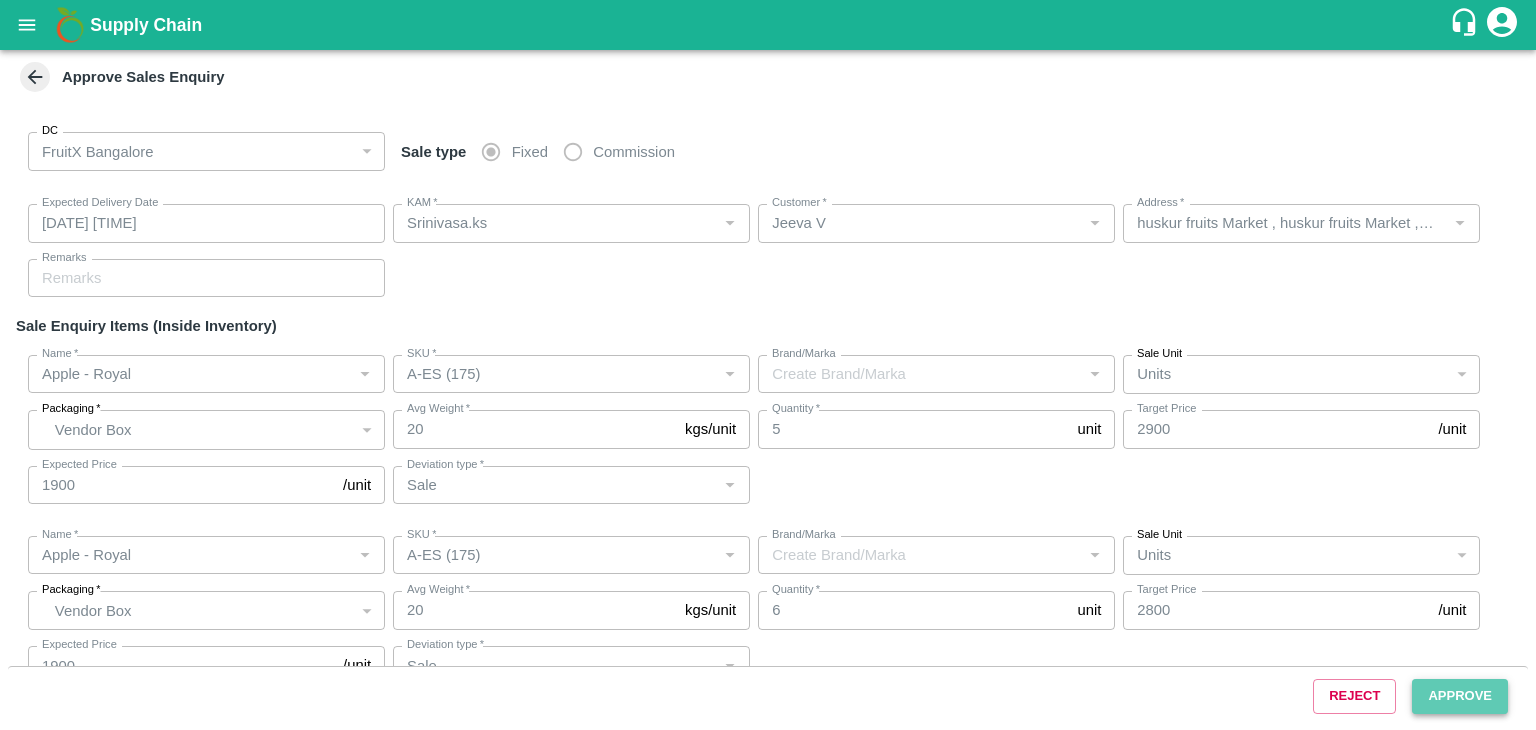 click on "Approve" at bounding box center [1460, 696] 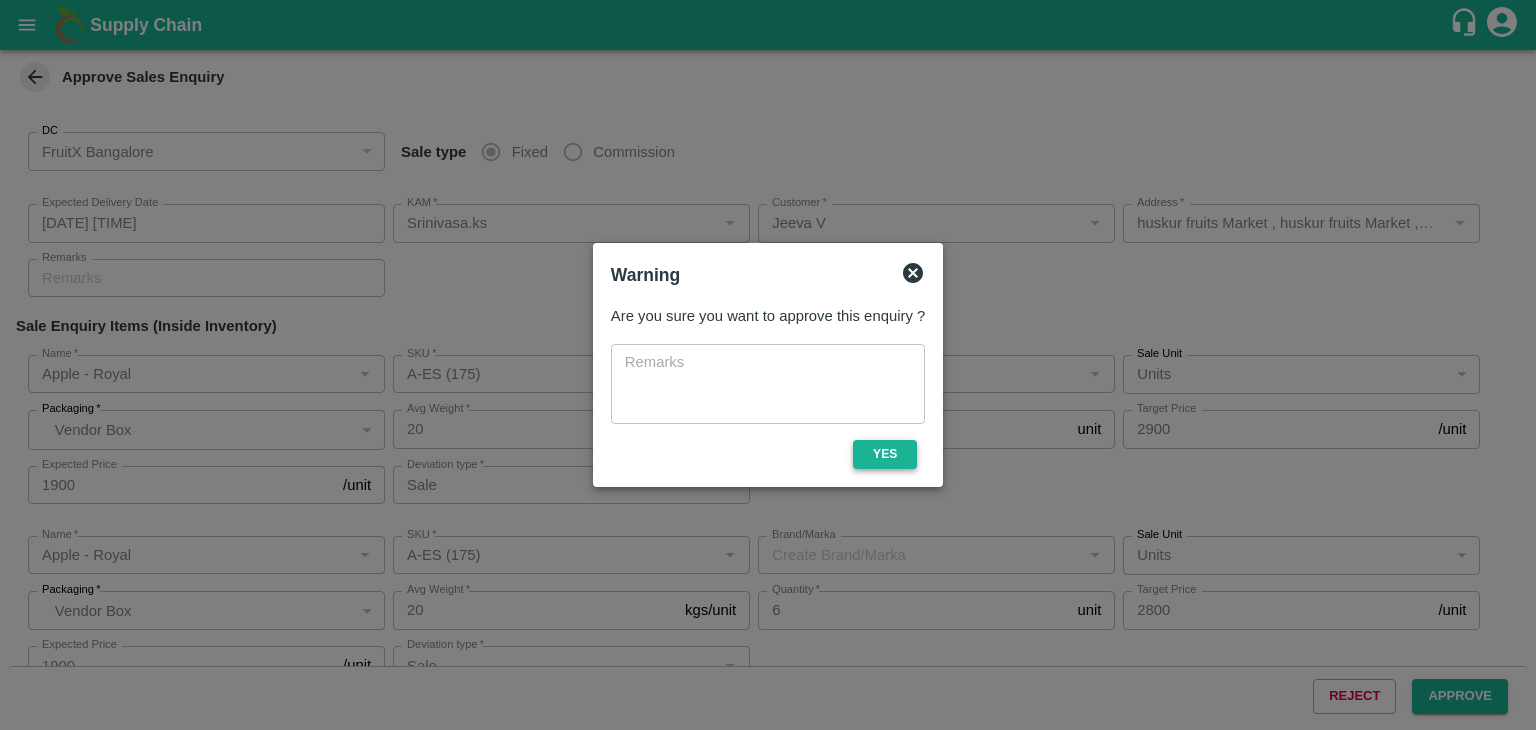 click on "Yes" at bounding box center [885, 454] 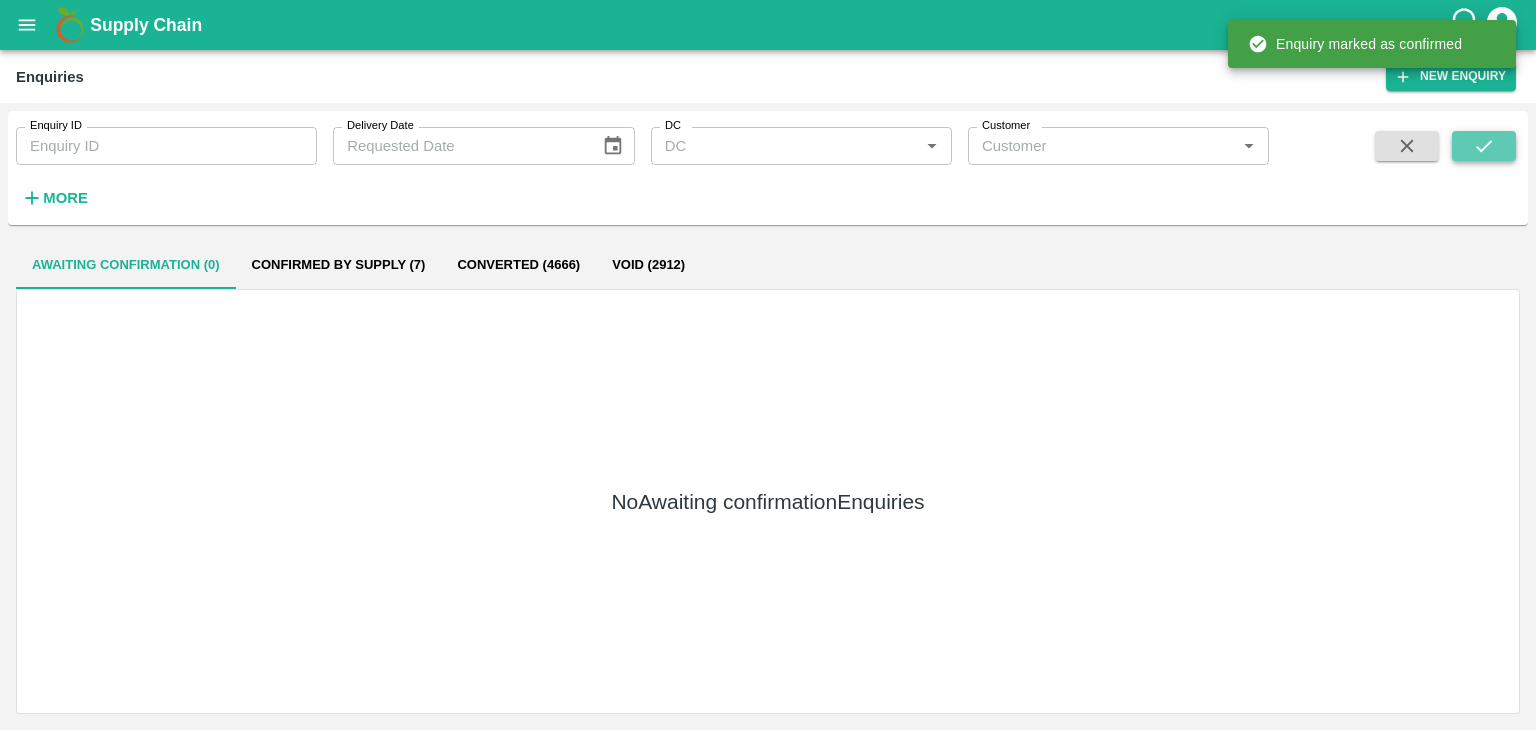 click 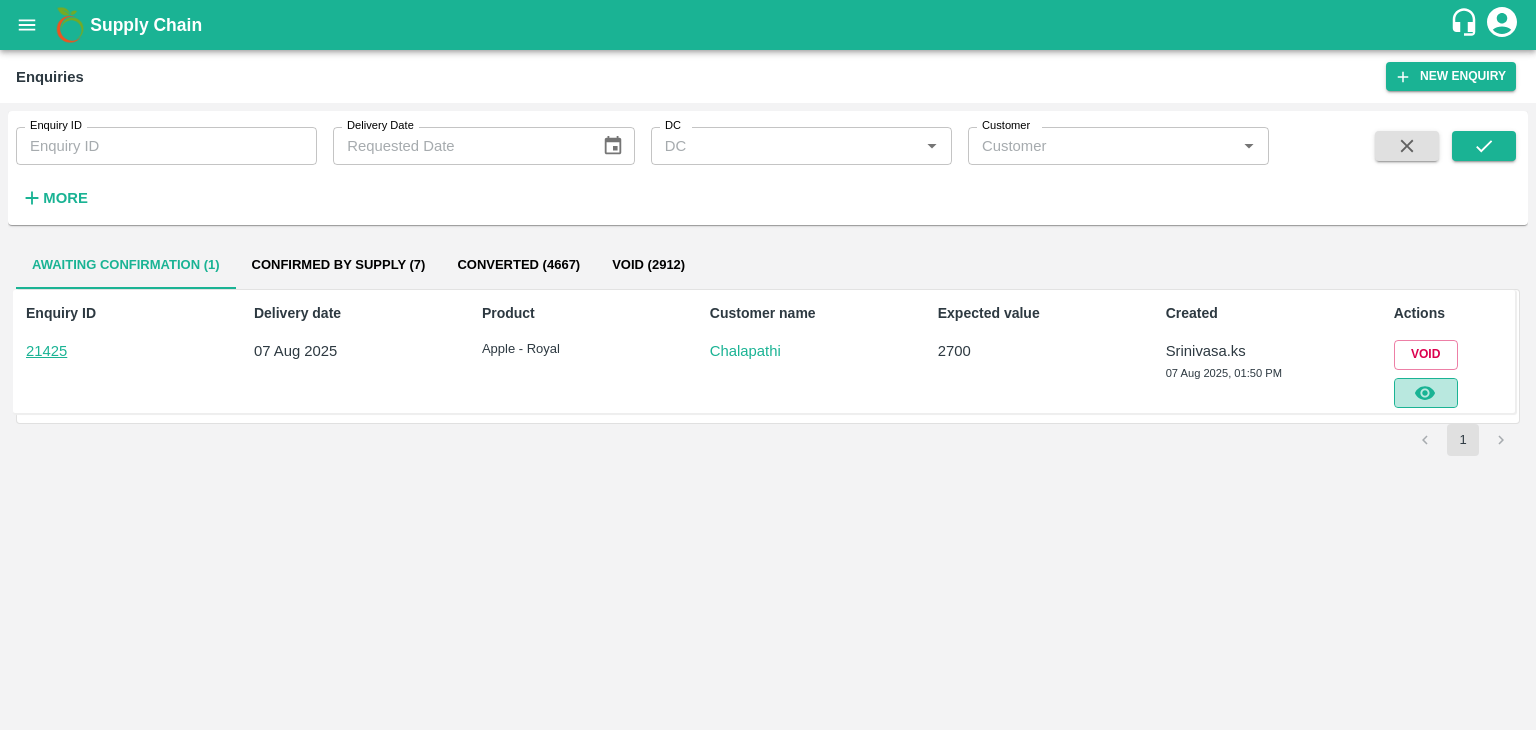 click 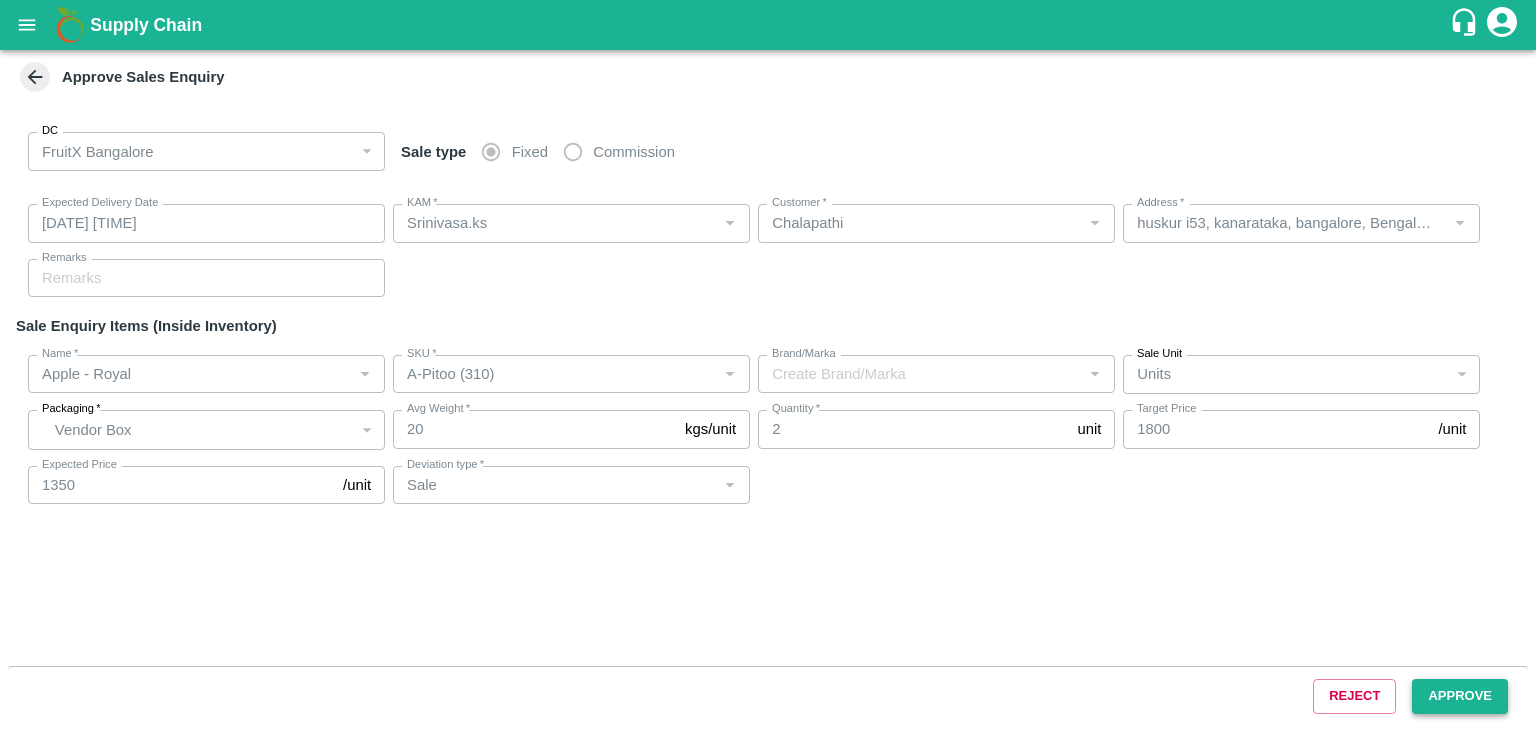 type on "[DATE] [TIME]" 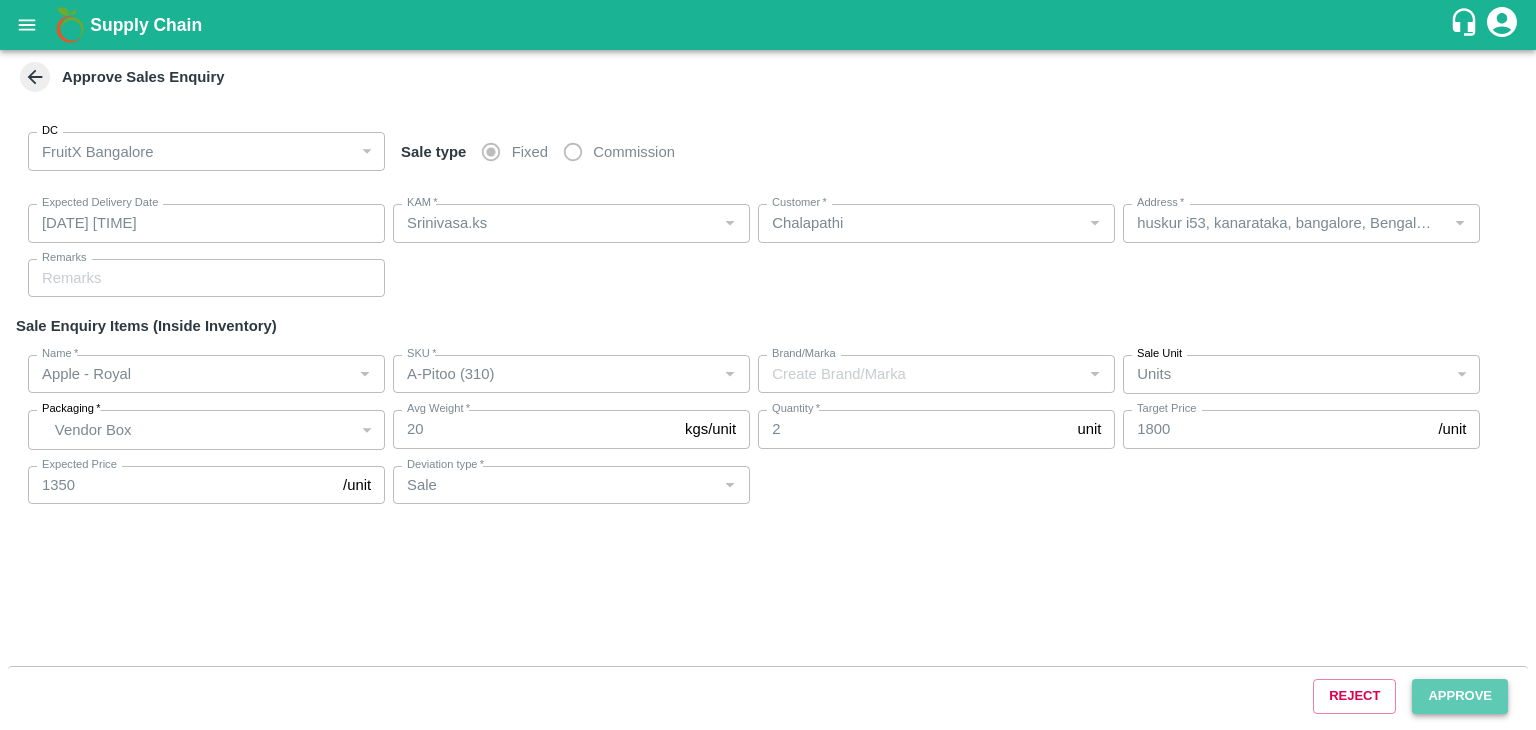 click on "Approve" at bounding box center [1460, 696] 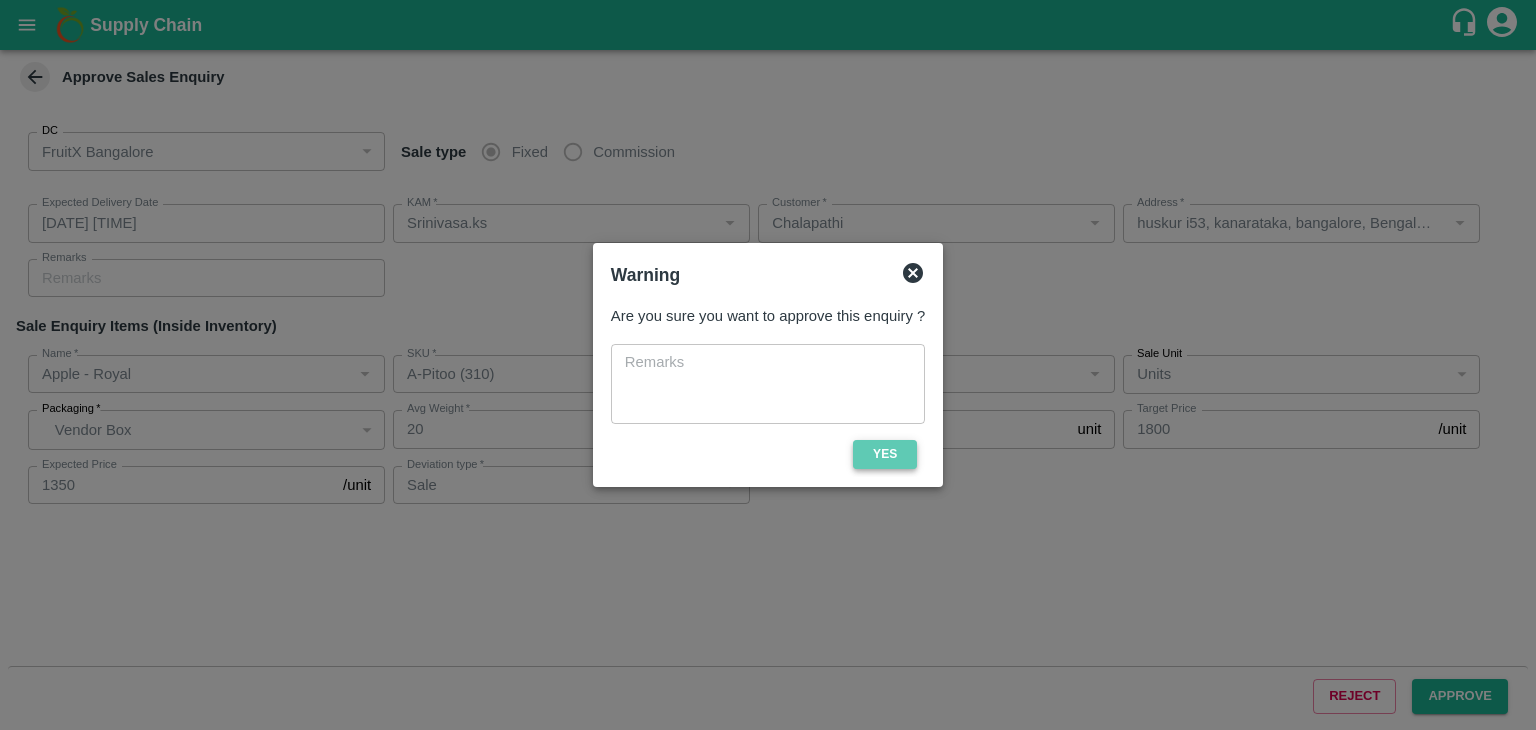 click on "Yes" at bounding box center [885, 454] 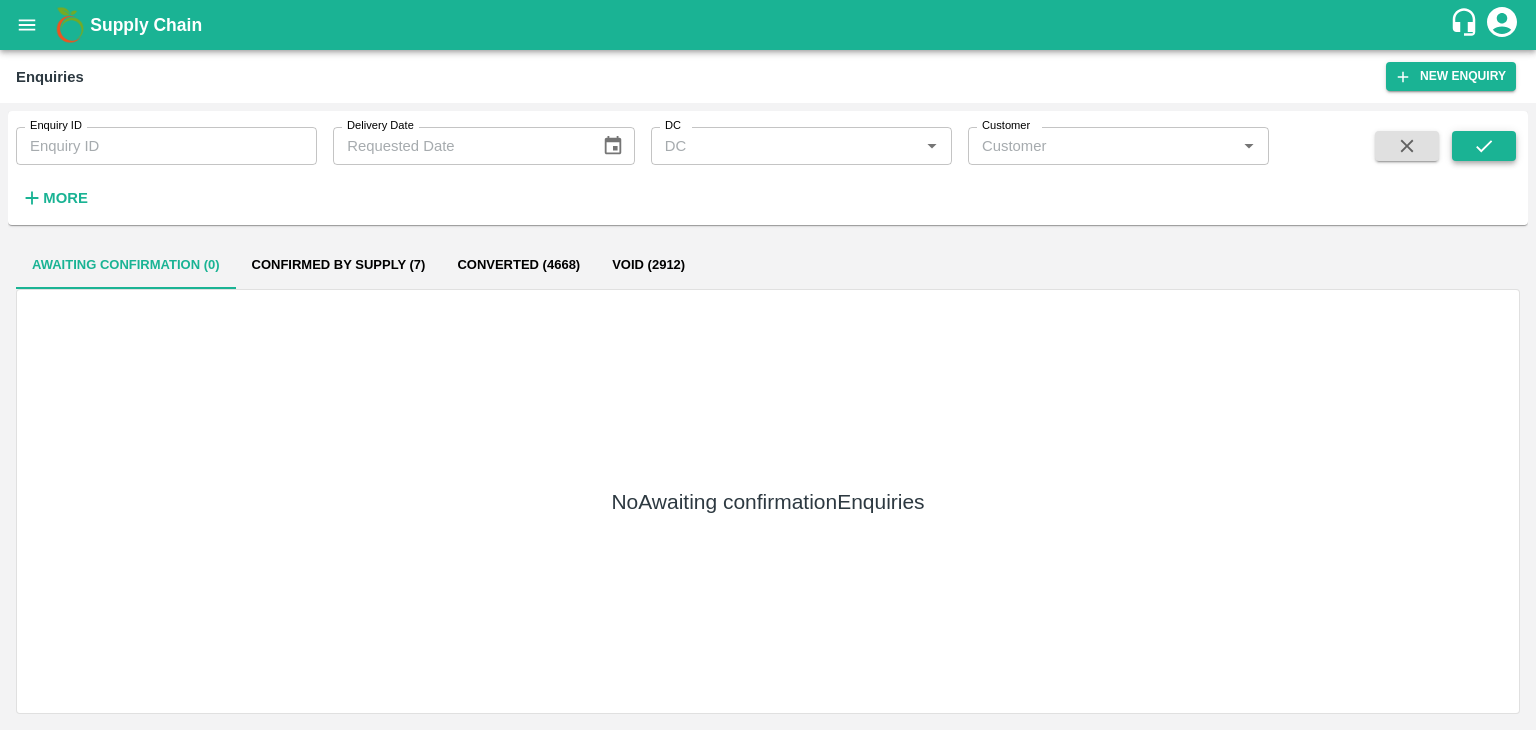 drag, startPoint x: 1443, startPoint y: 145, endPoint x: 1464, endPoint y: 145, distance: 21 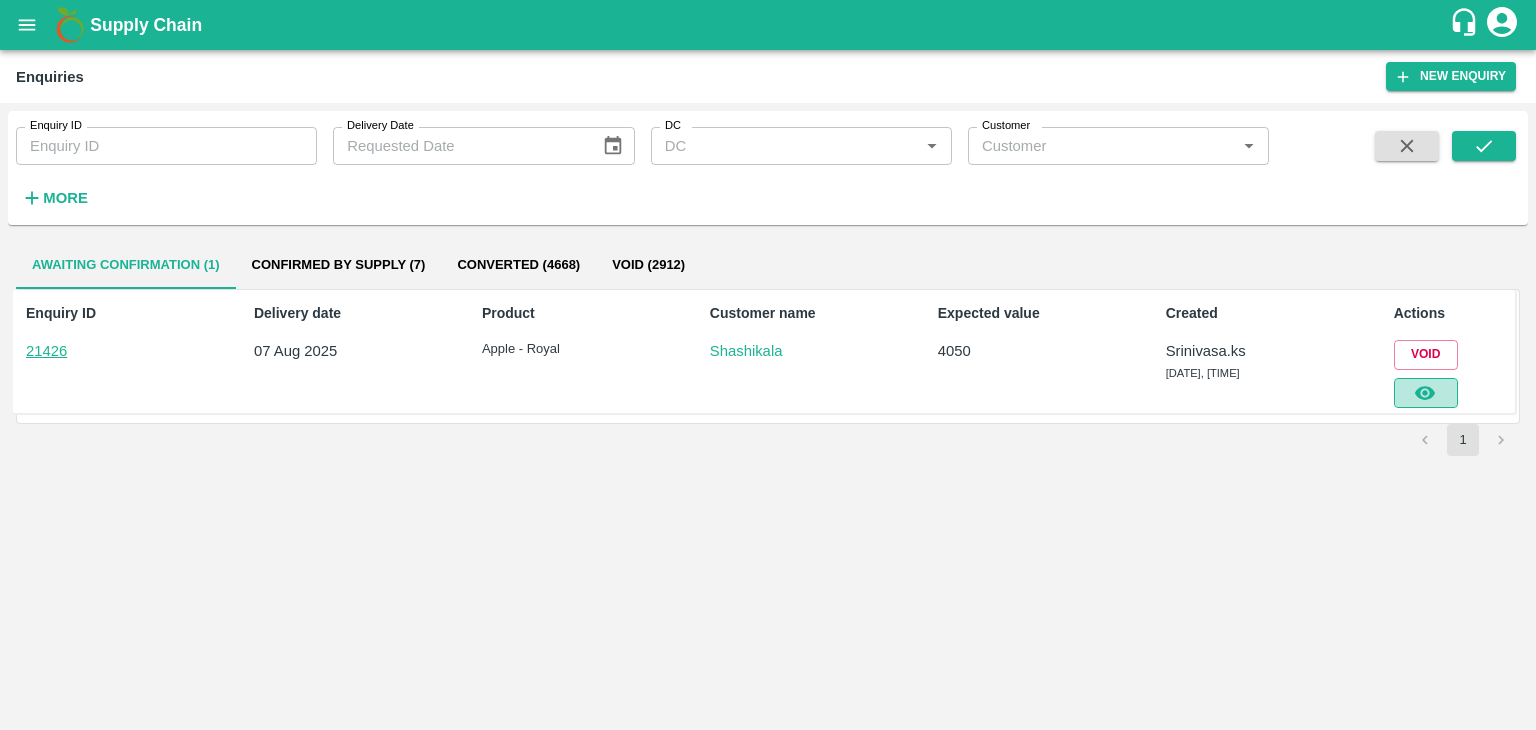 click 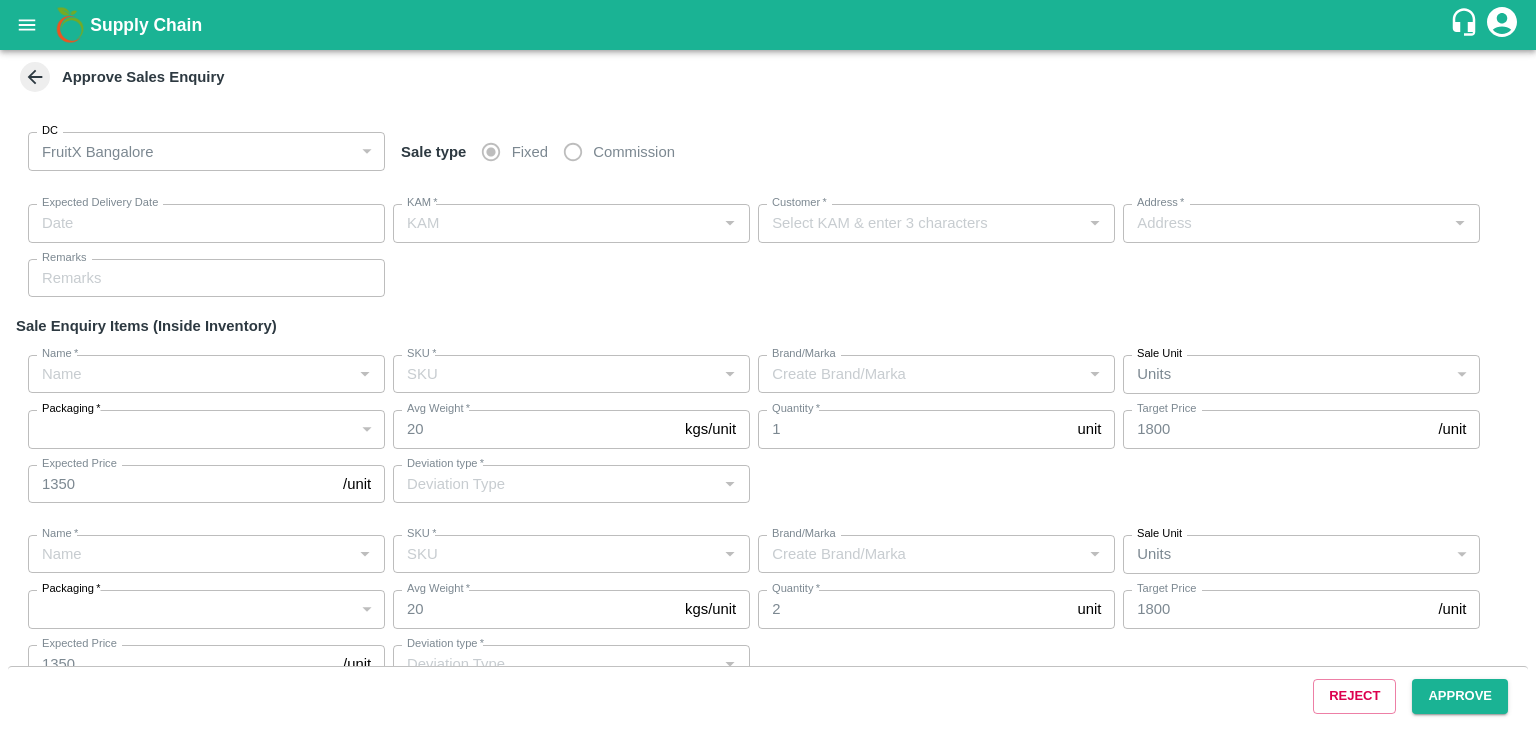 type on "[DATE] [TIME]" 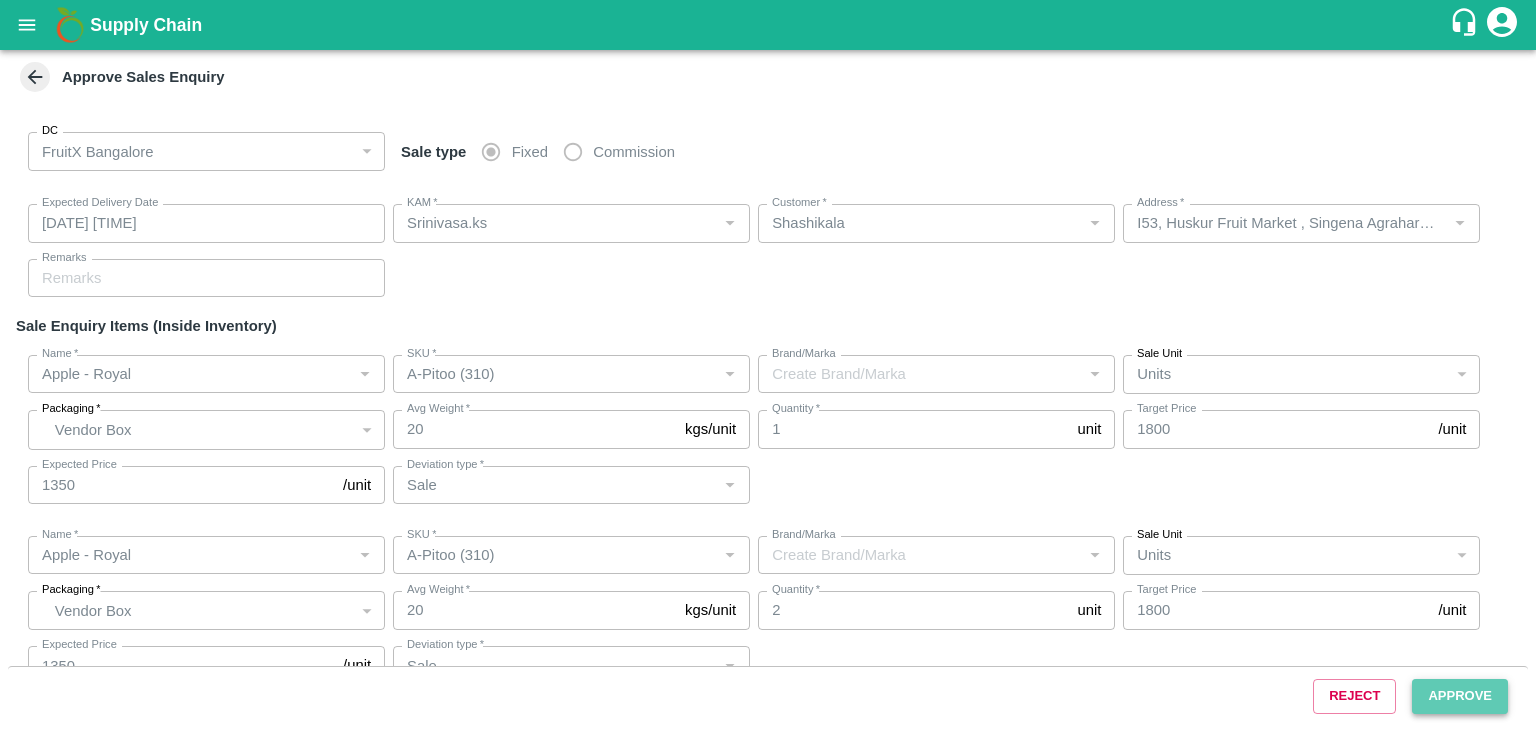 click on "Approve" at bounding box center [1460, 696] 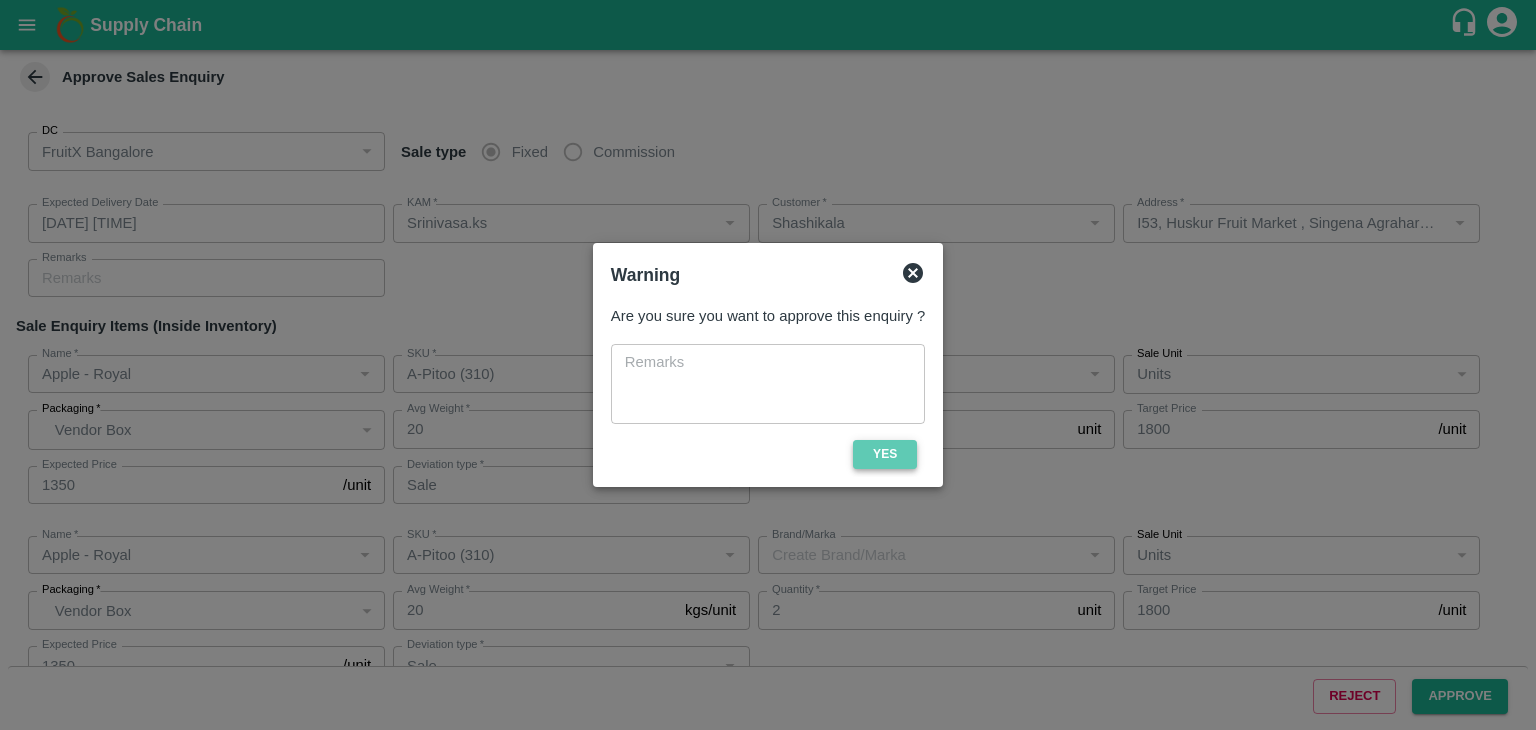click on "Yes" at bounding box center [885, 454] 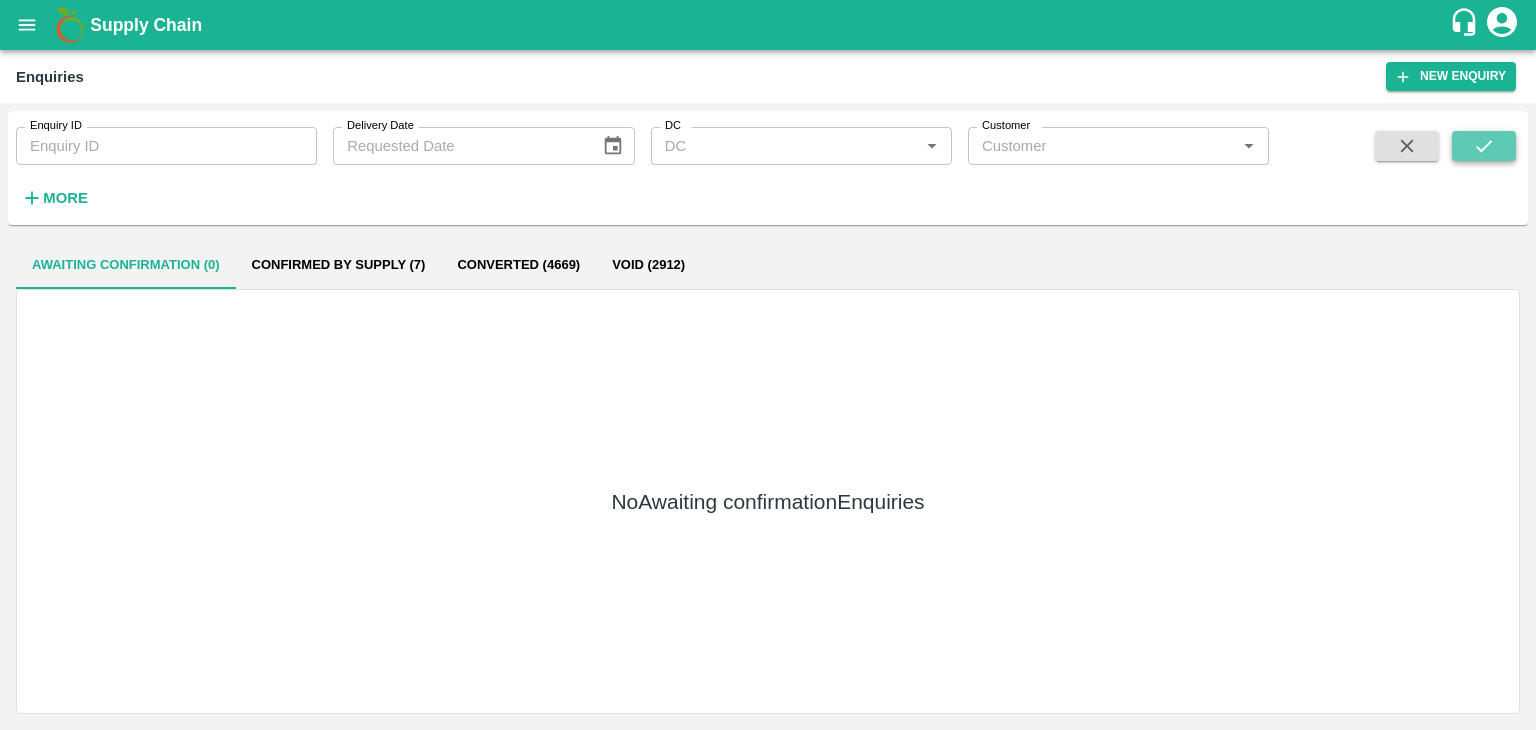 click 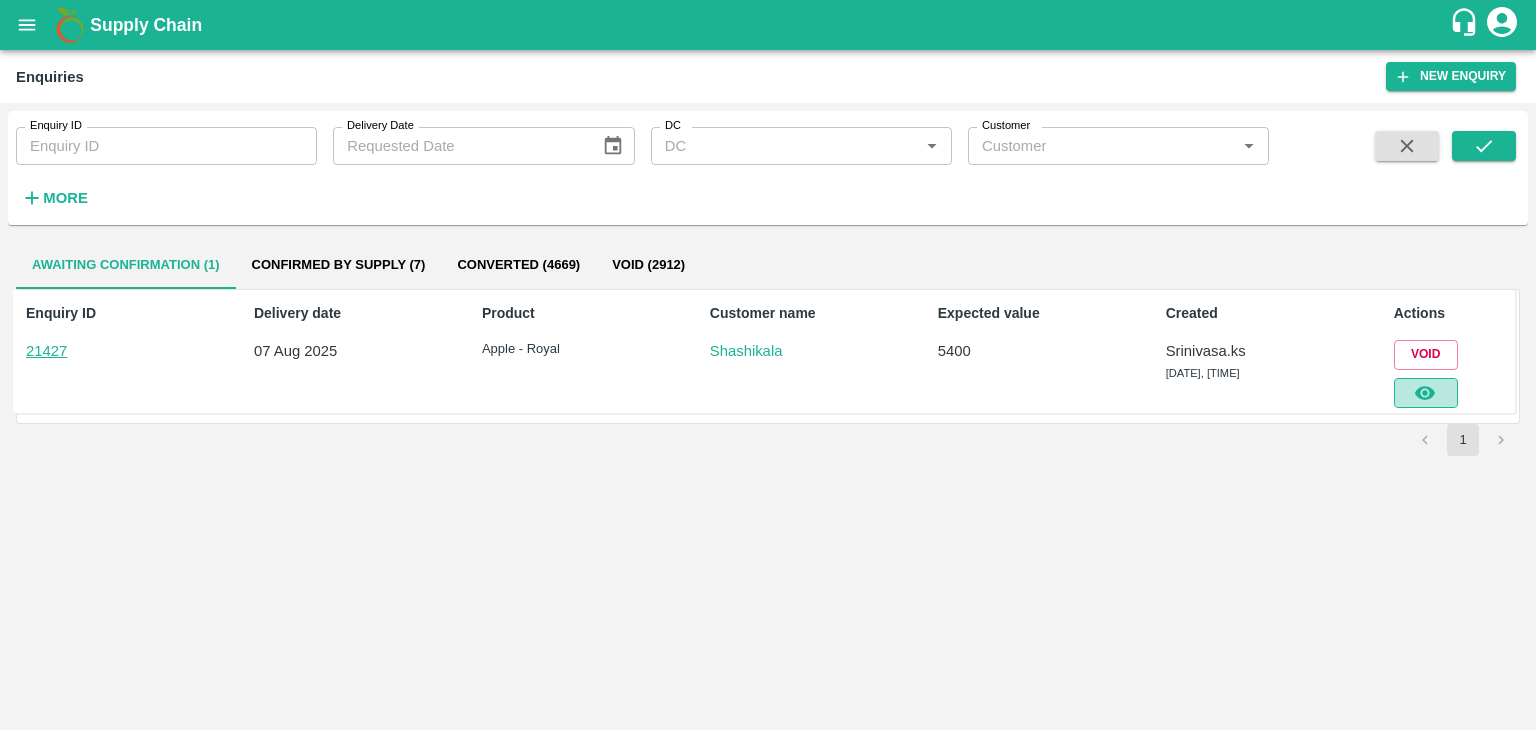 click at bounding box center (1426, 393) 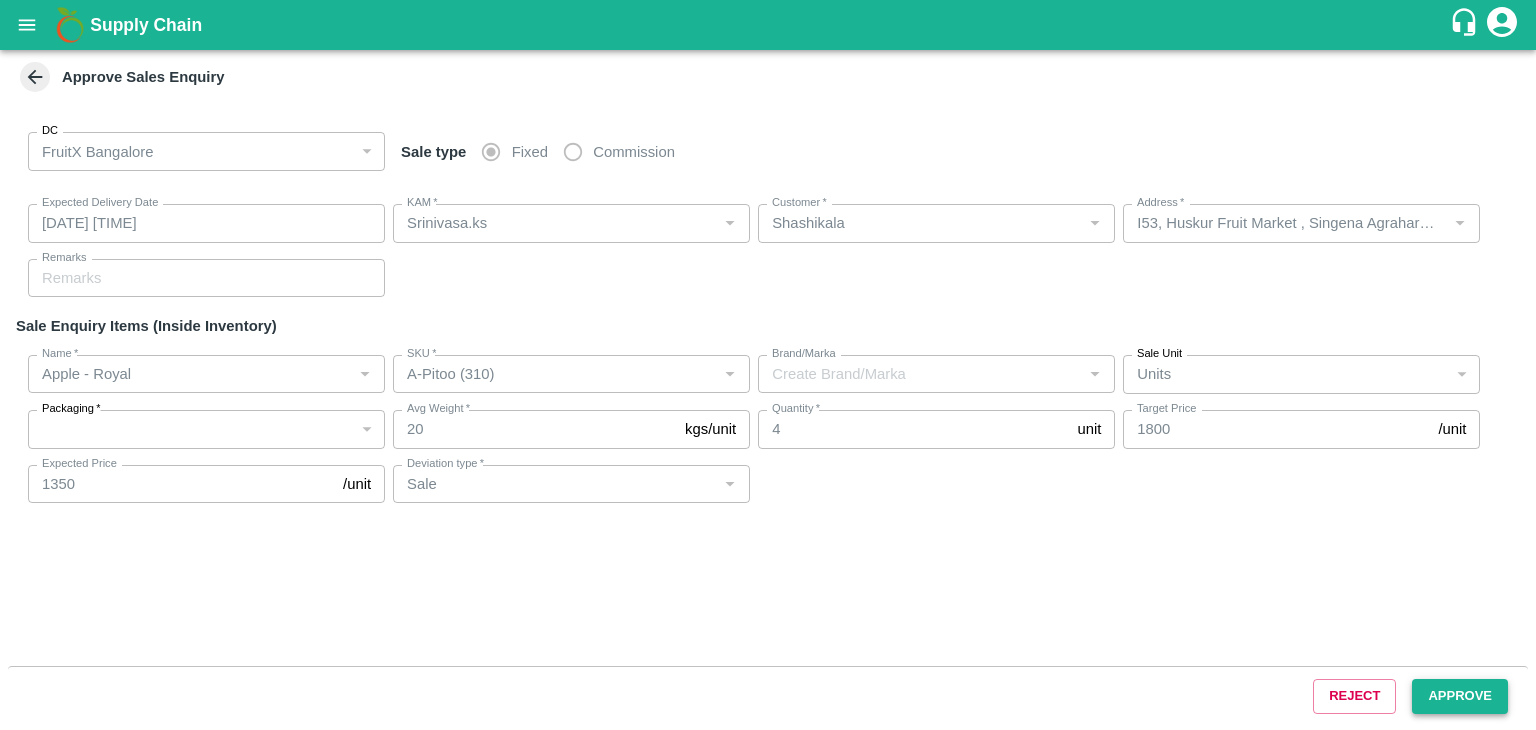 type on "[DATE] [TIME]" 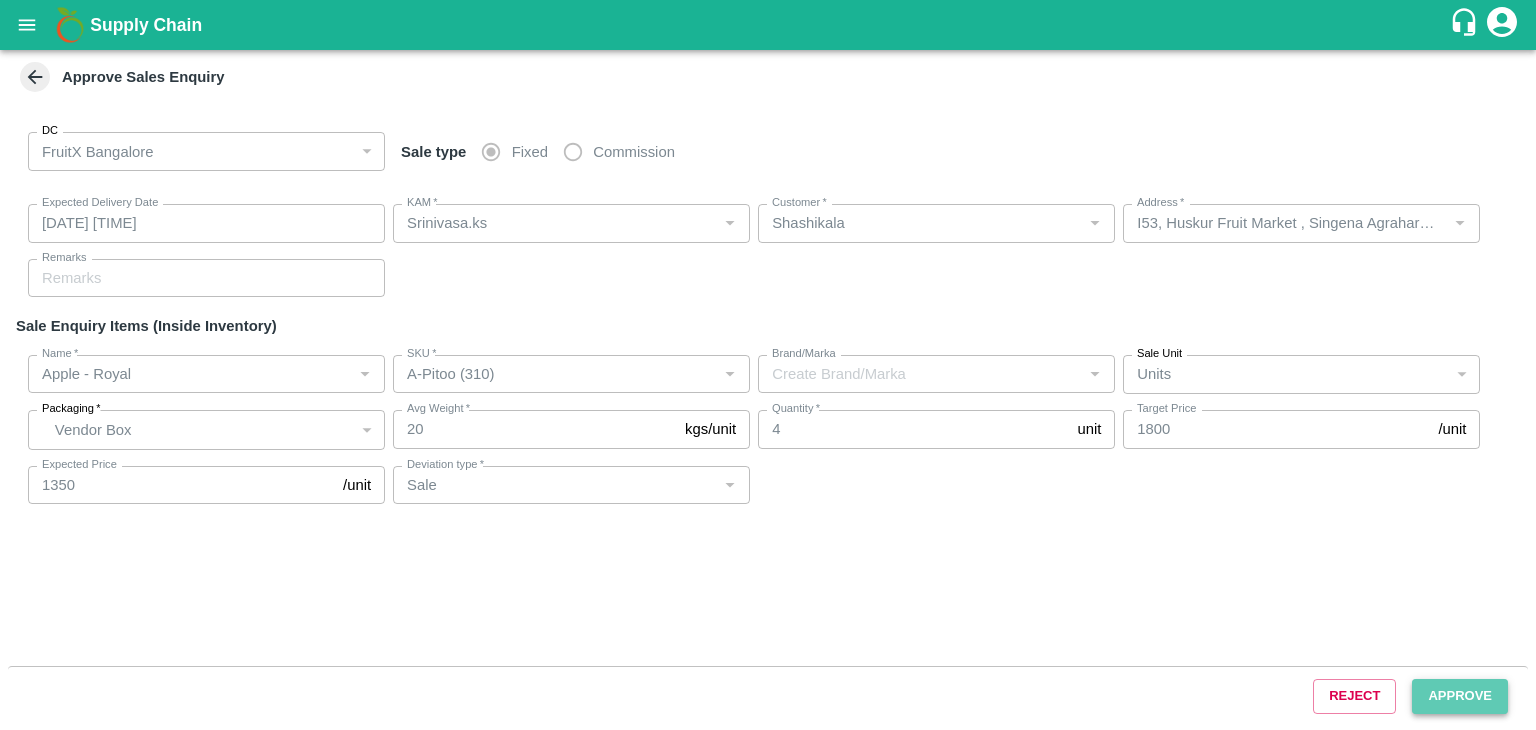 click on "Approve" at bounding box center (1460, 696) 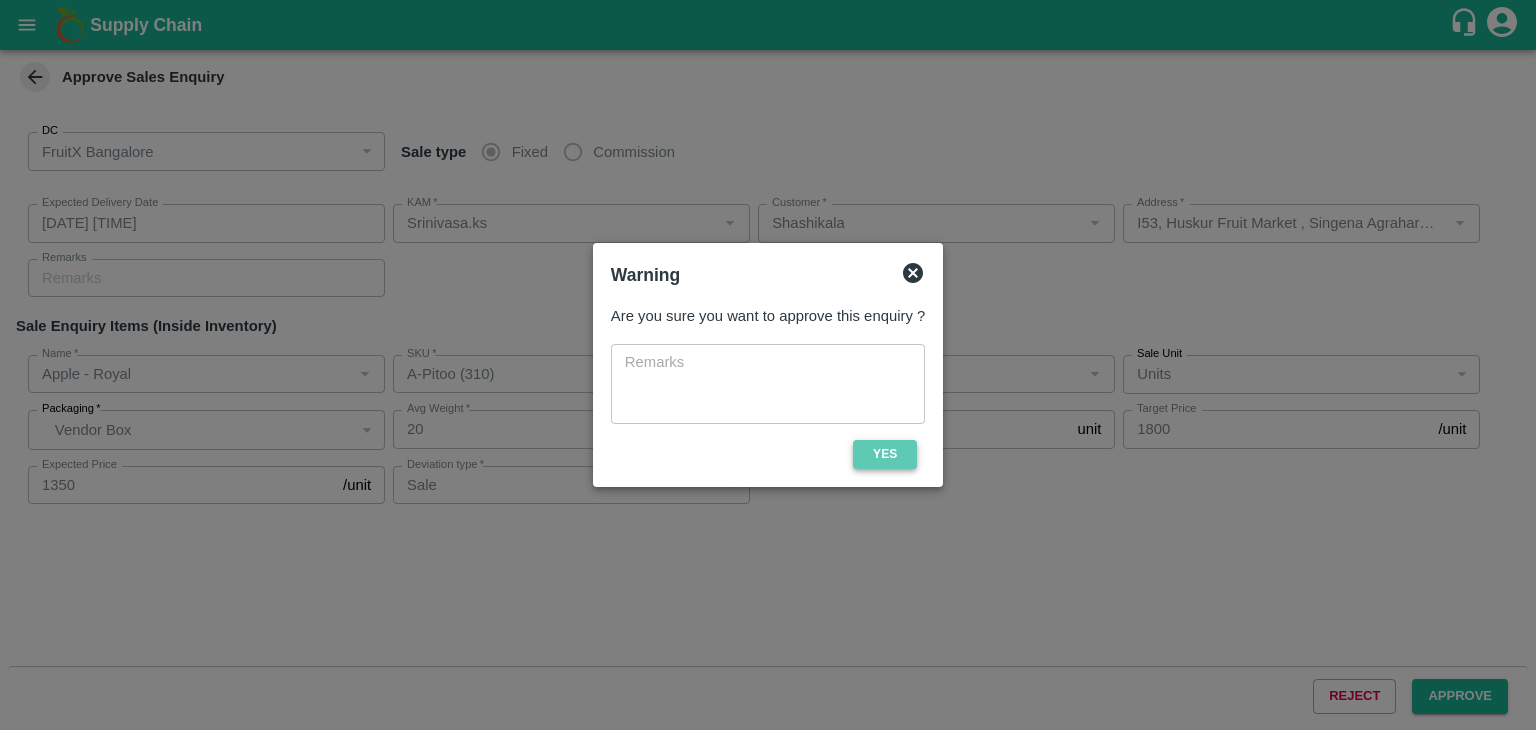 click on "Yes" at bounding box center [885, 454] 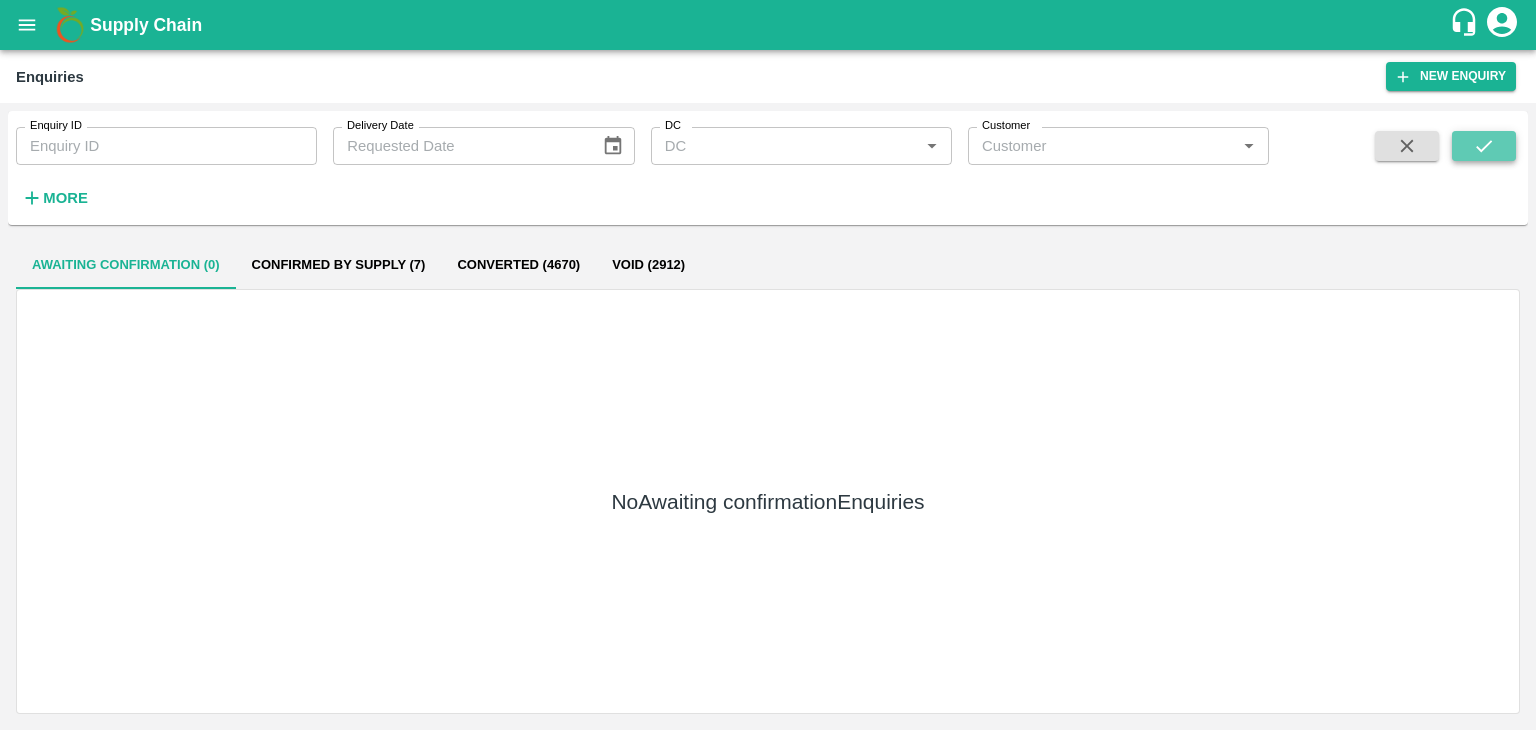 click 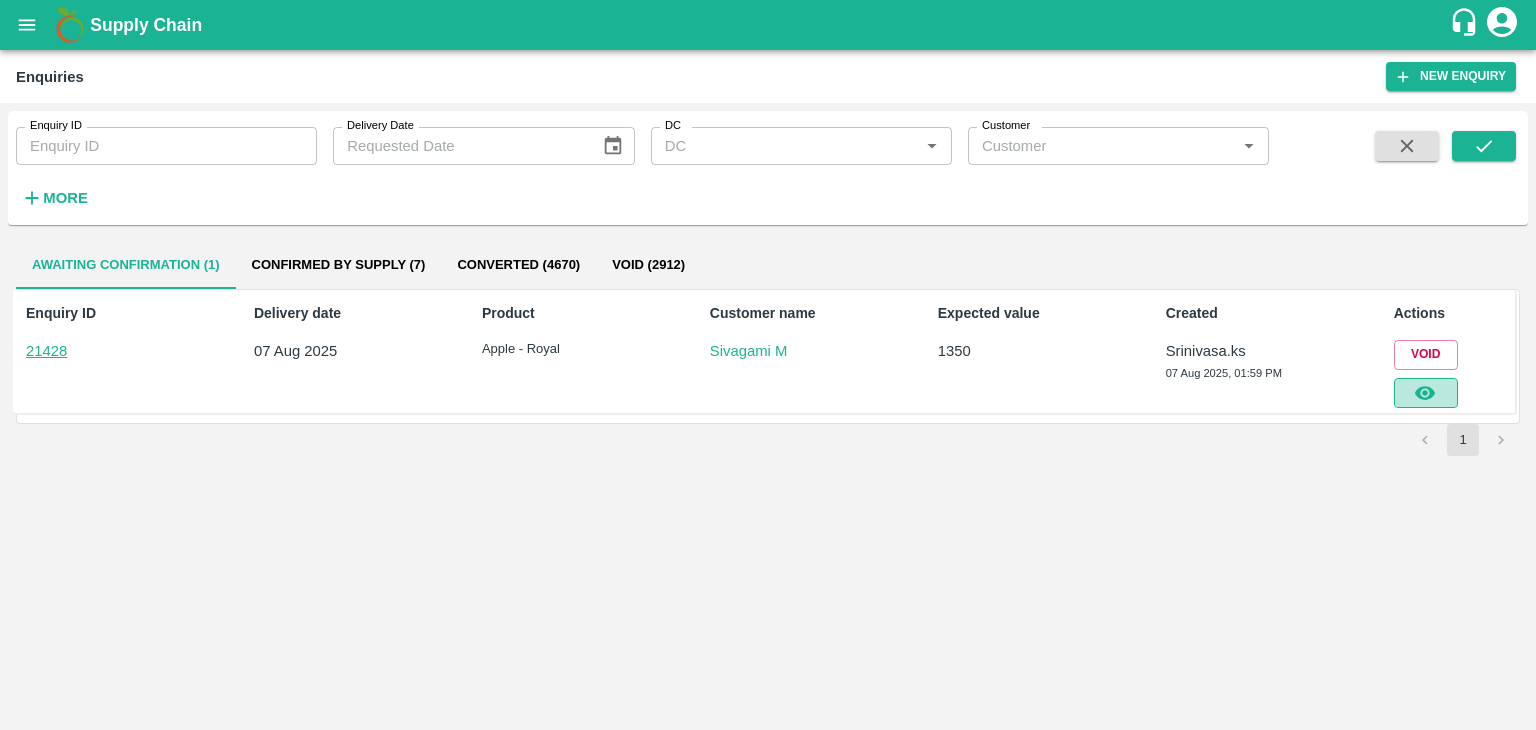 click 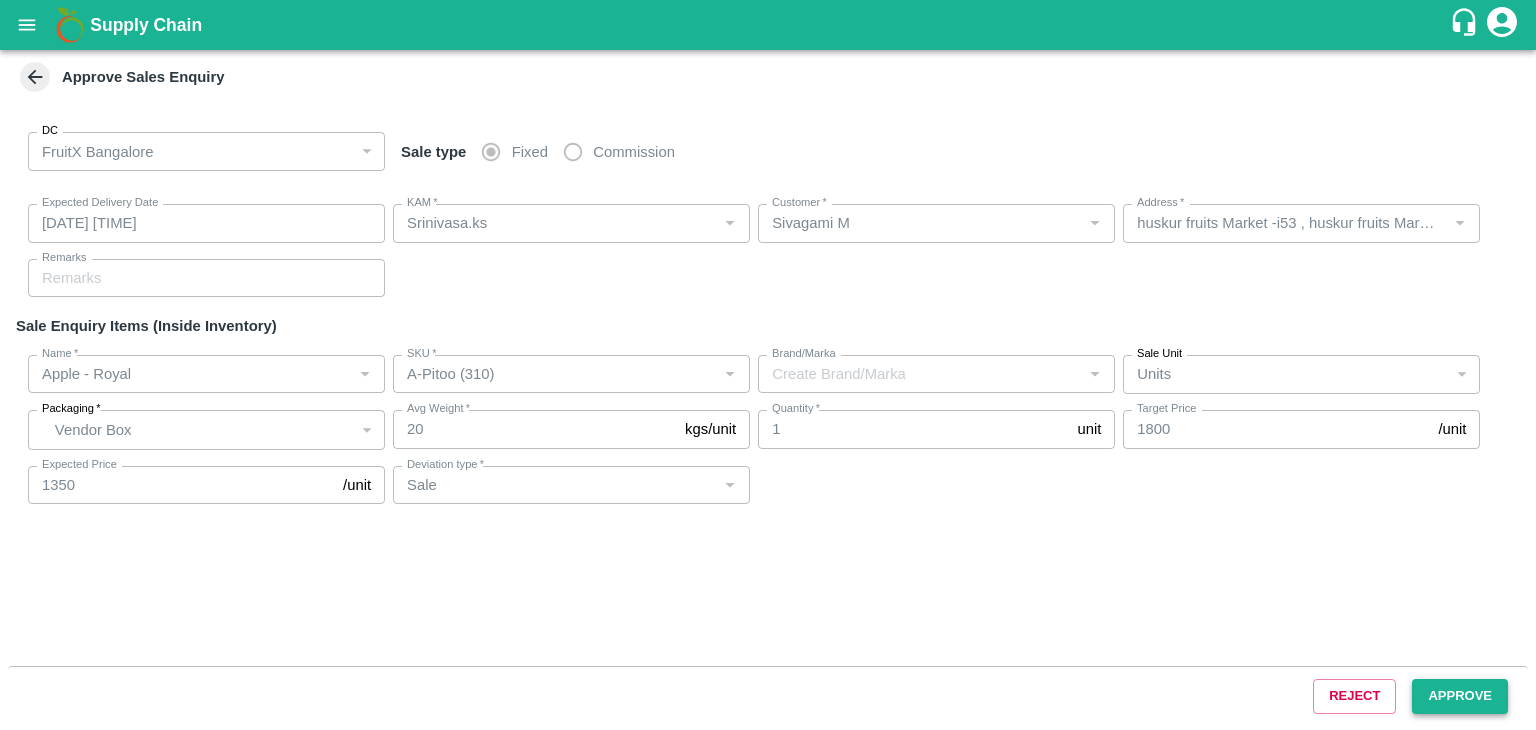 click on "Approve" at bounding box center [1460, 696] 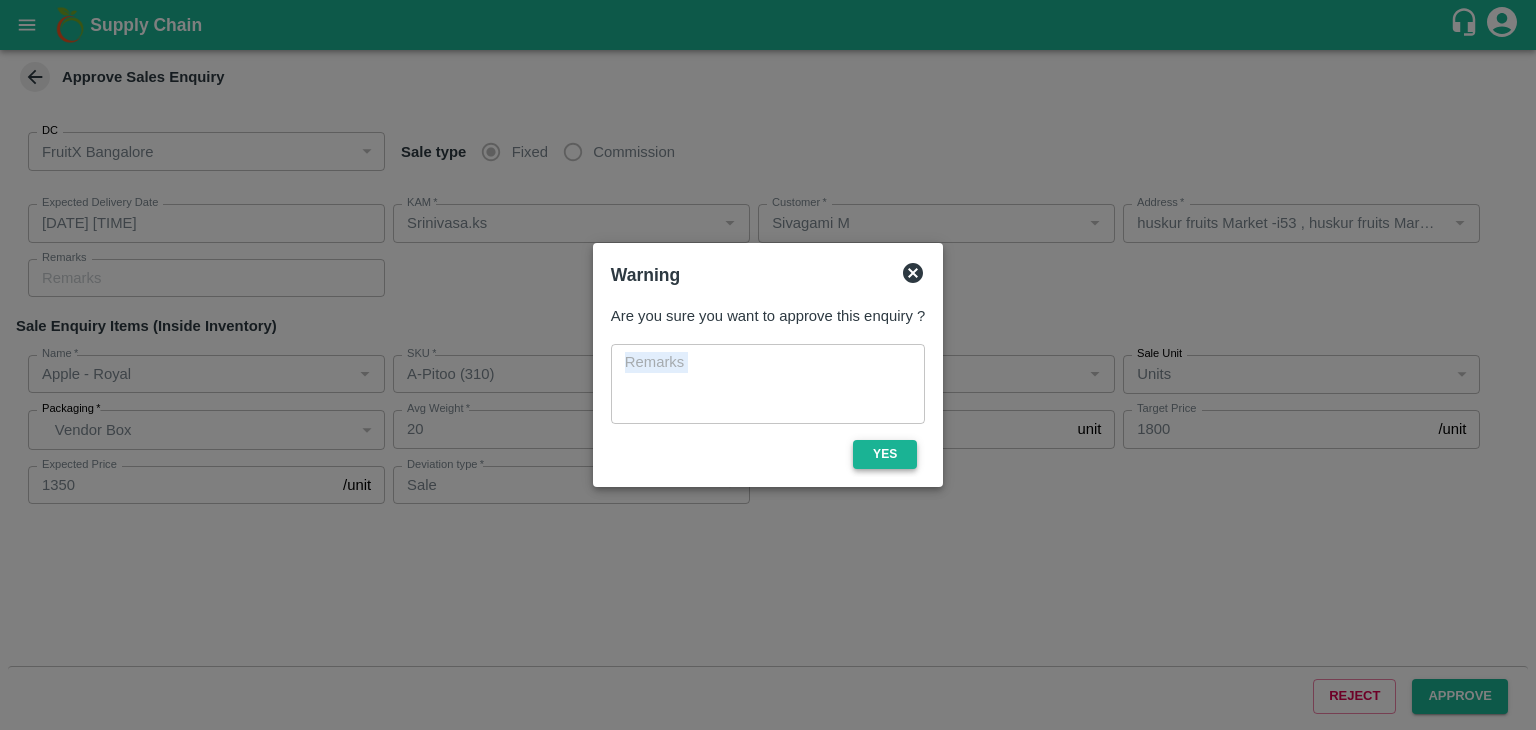 drag, startPoint x: 908, startPoint y: 427, endPoint x: 902, endPoint y: 440, distance: 14.3178215 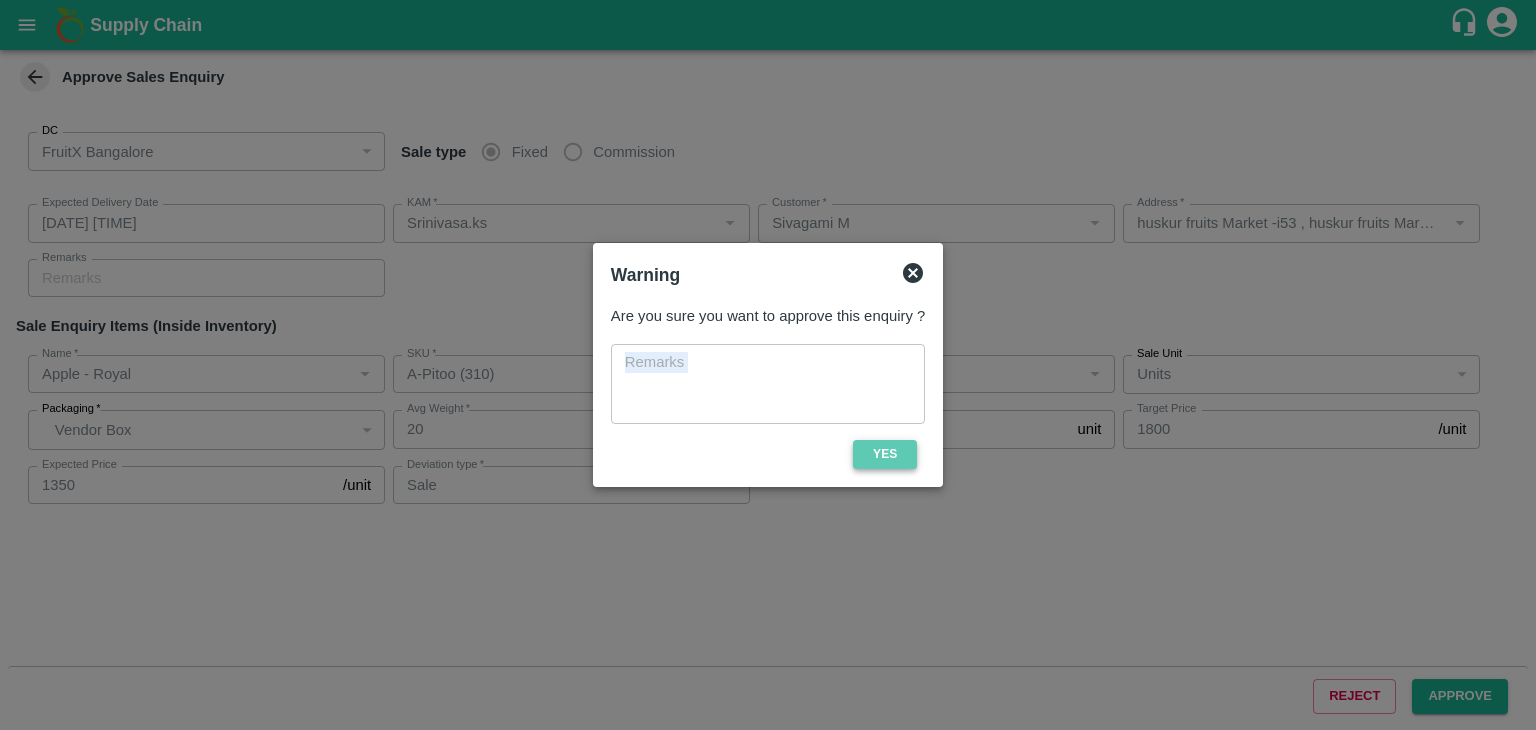 click on "Yes" at bounding box center [885, 454] 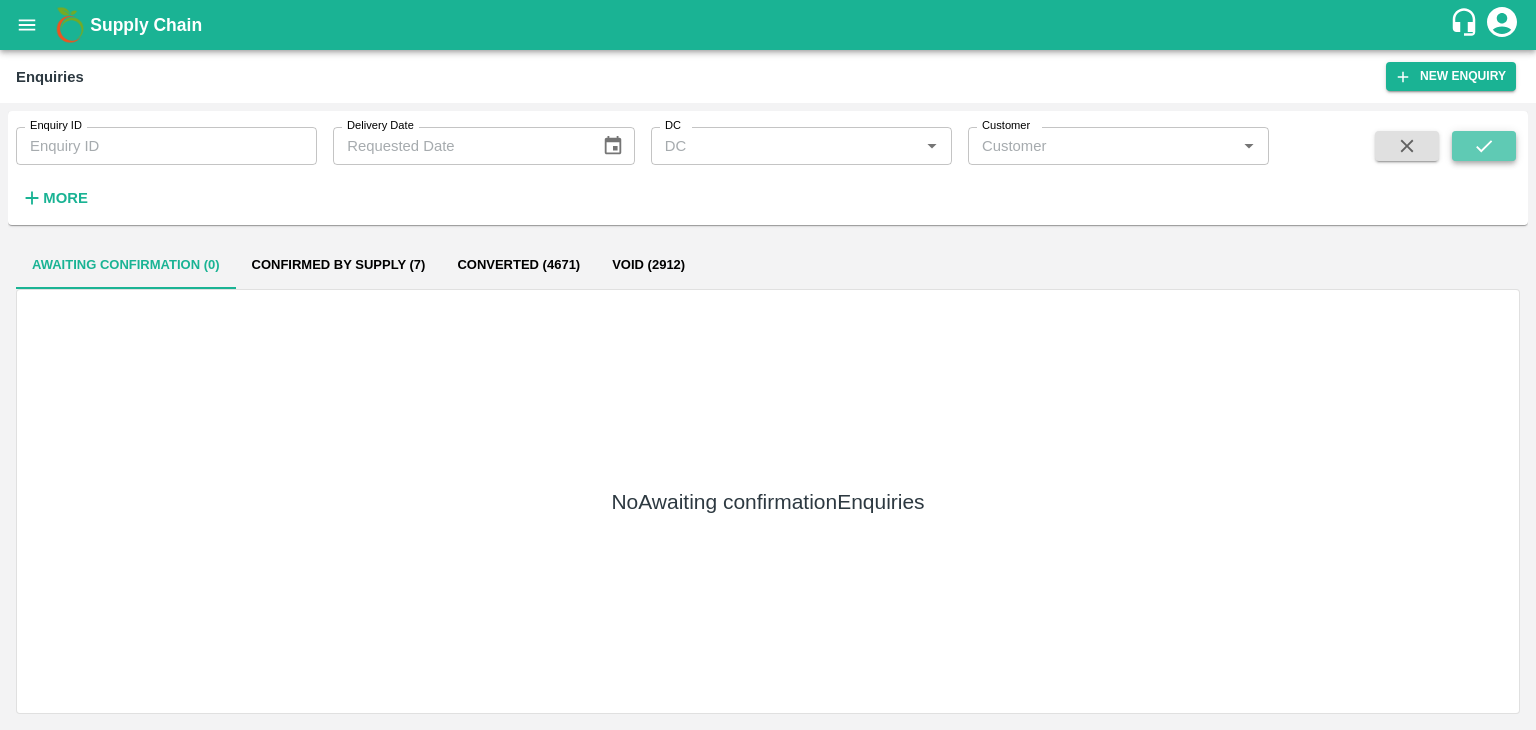 click 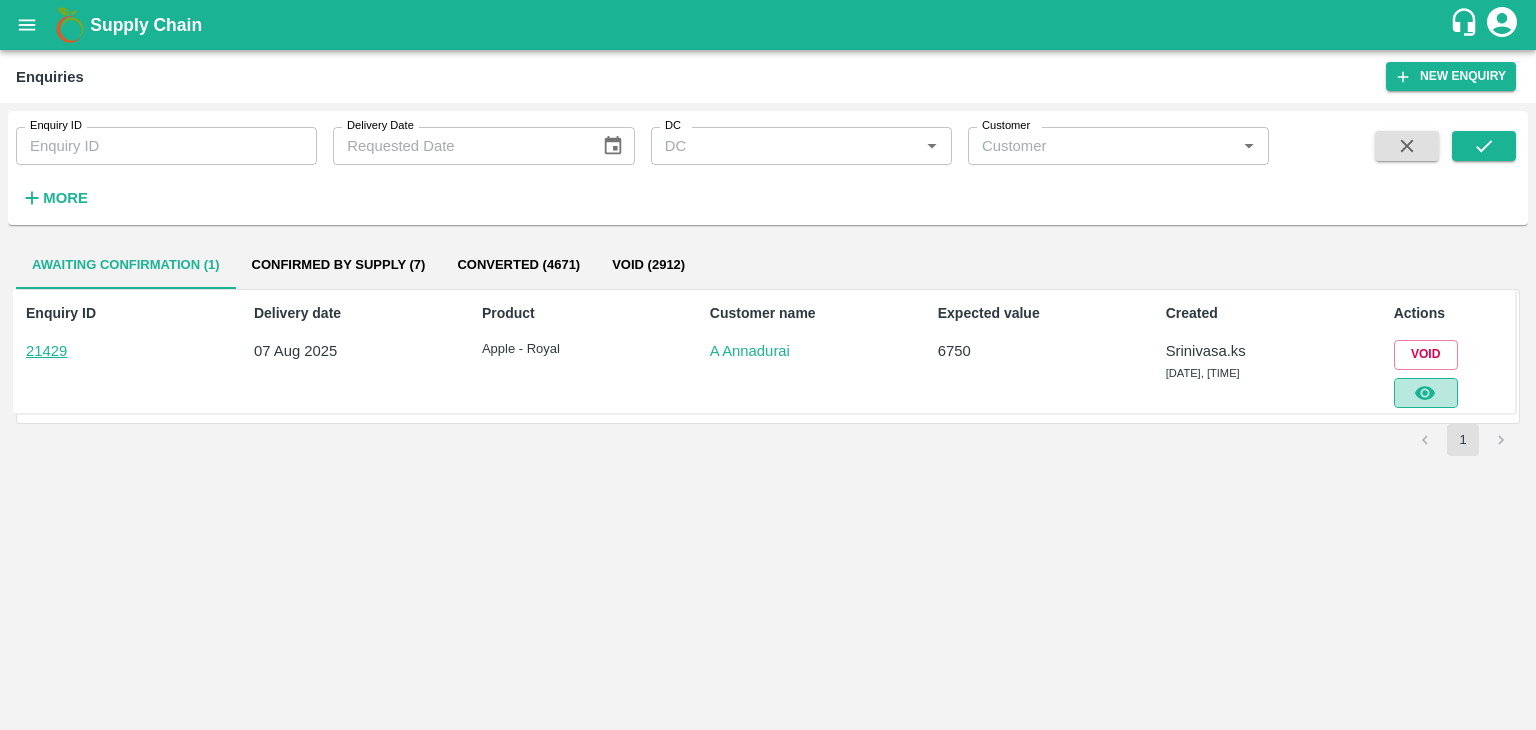 click 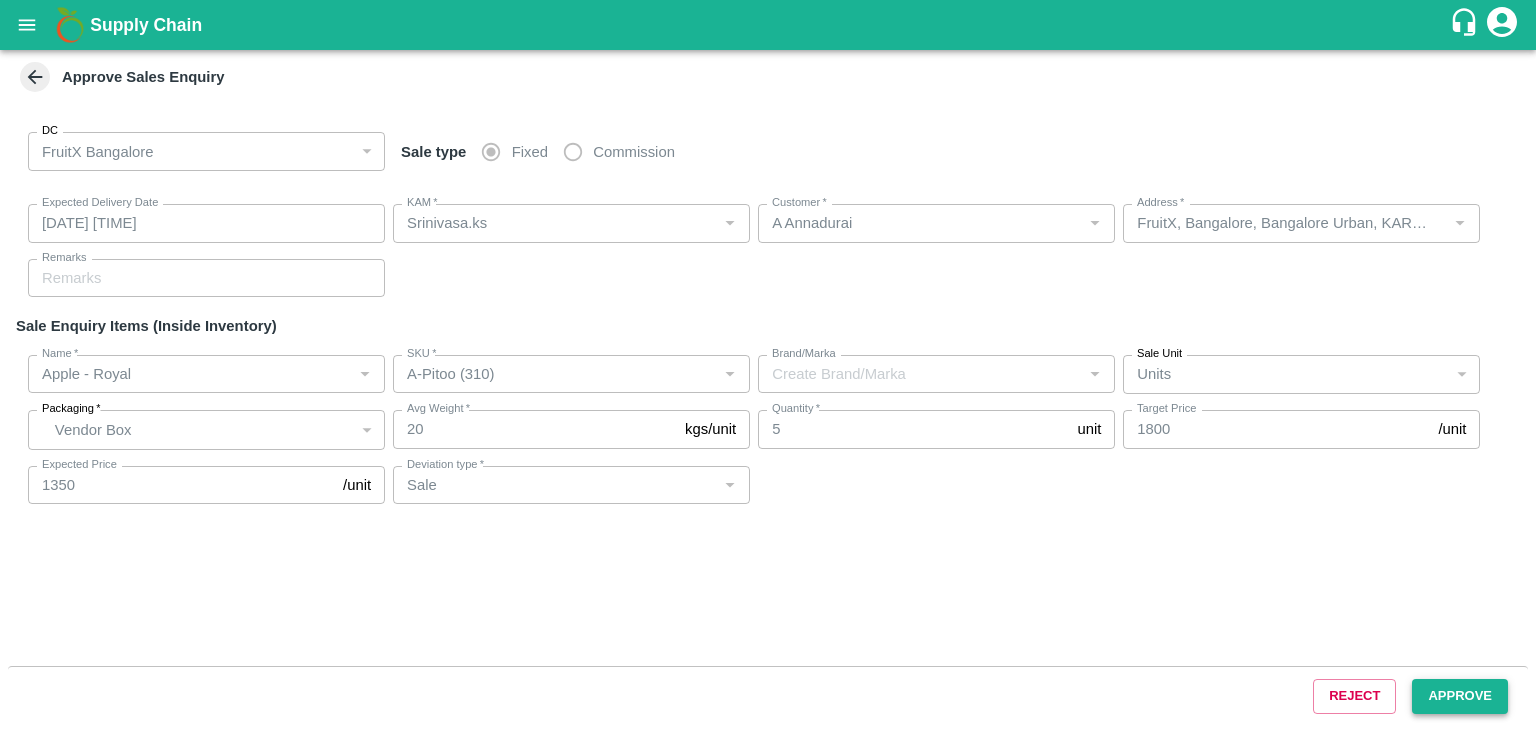type on "[DATE] [TIME]" 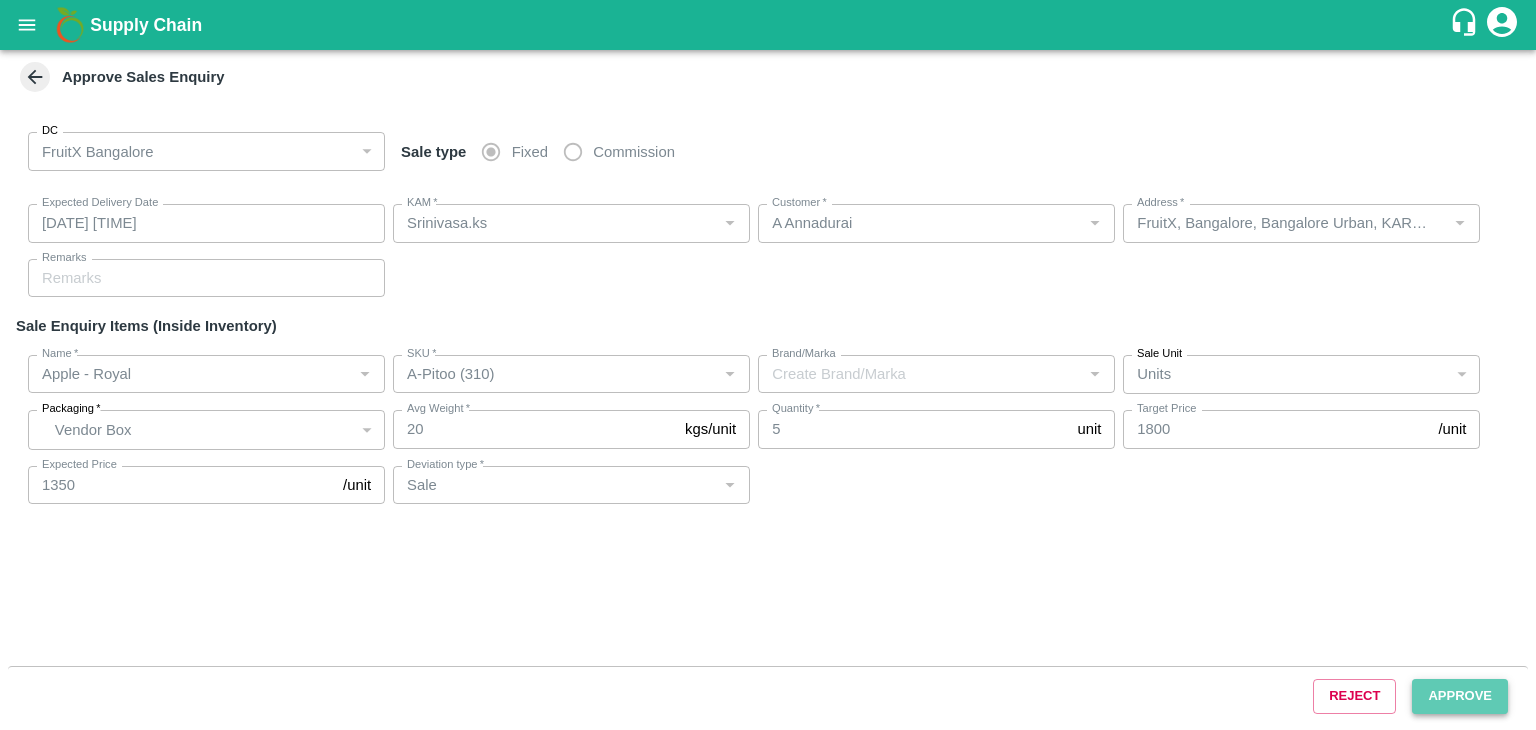 click on "Approve" at bounding box center (1460, 696) 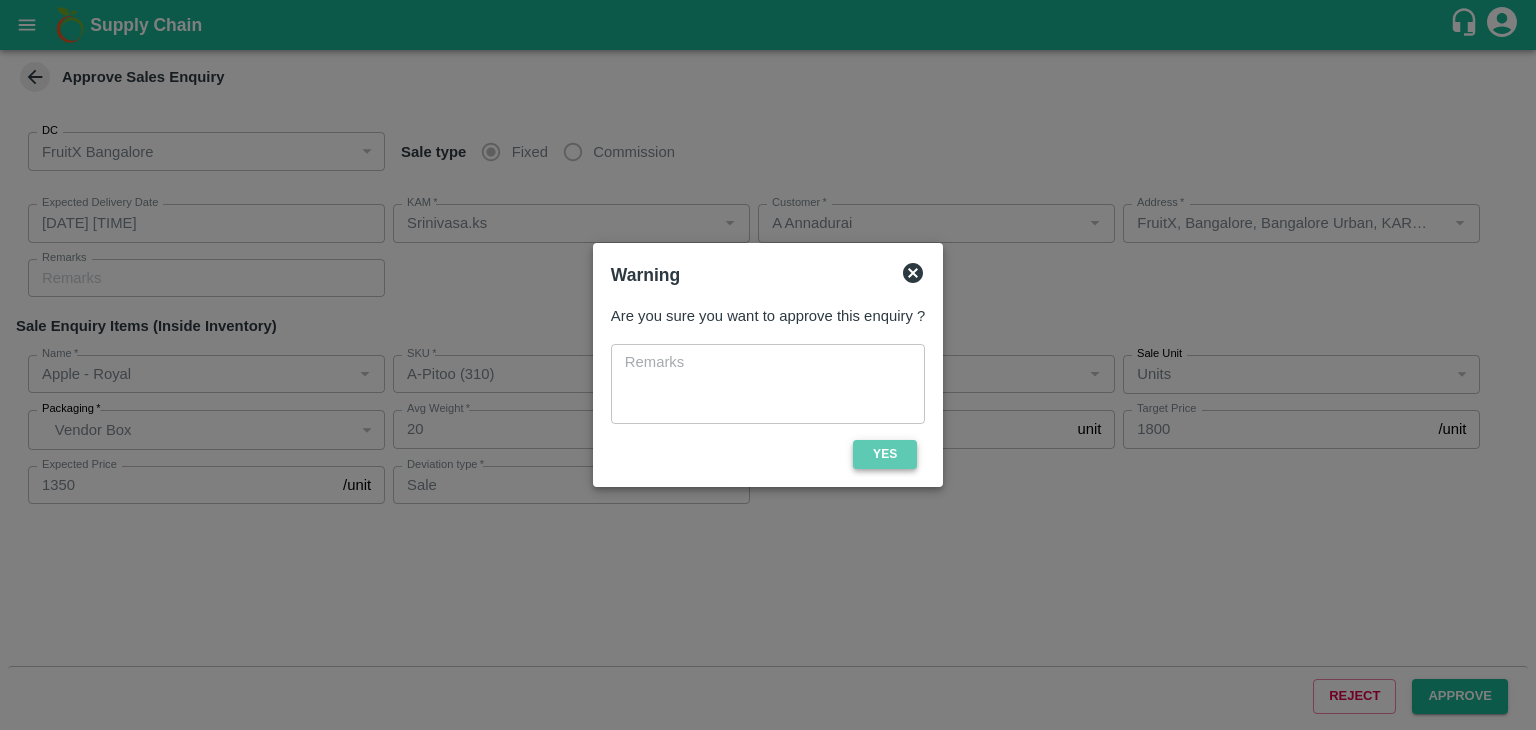 click on "Yes" at bounding box center (885, 454) 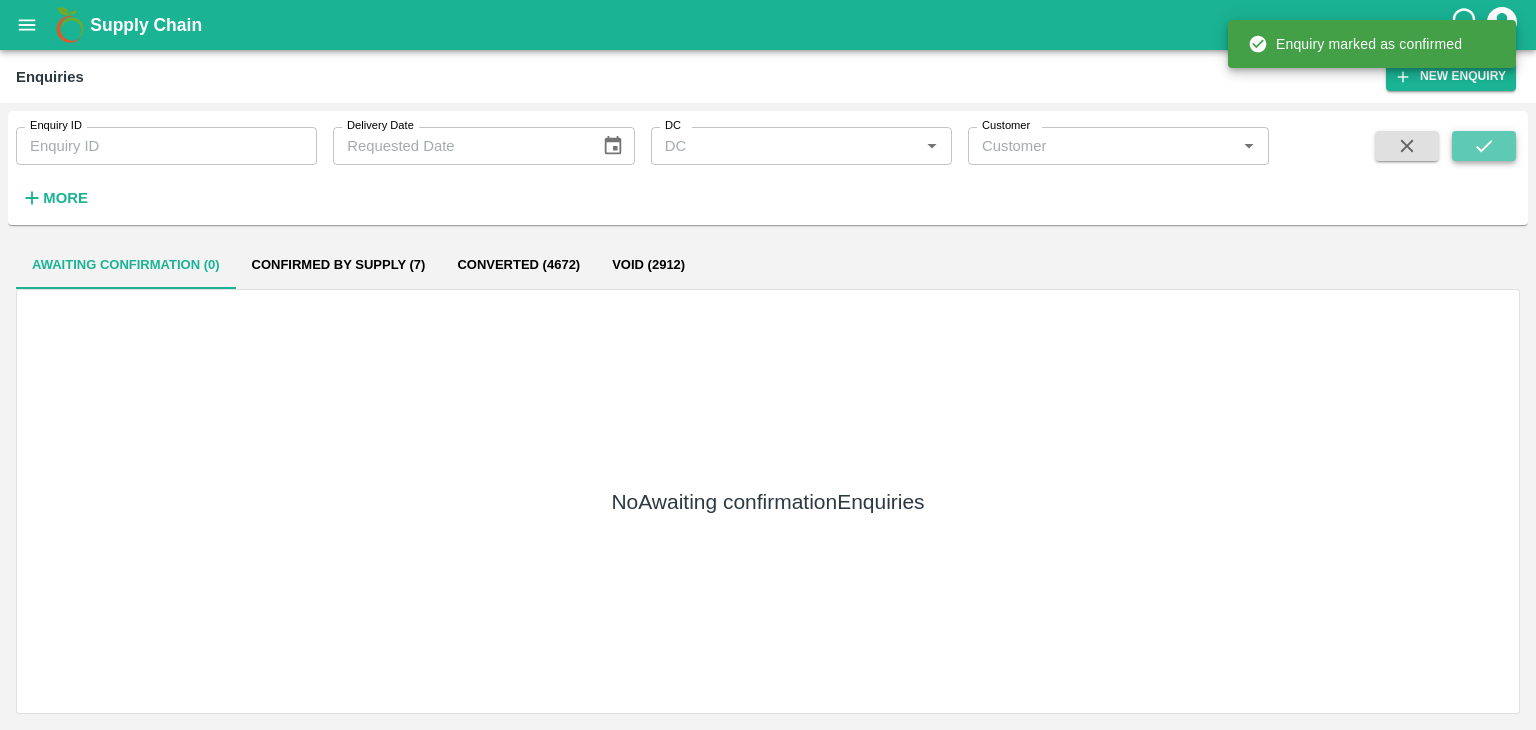 click at bounding box center (1484, 146) 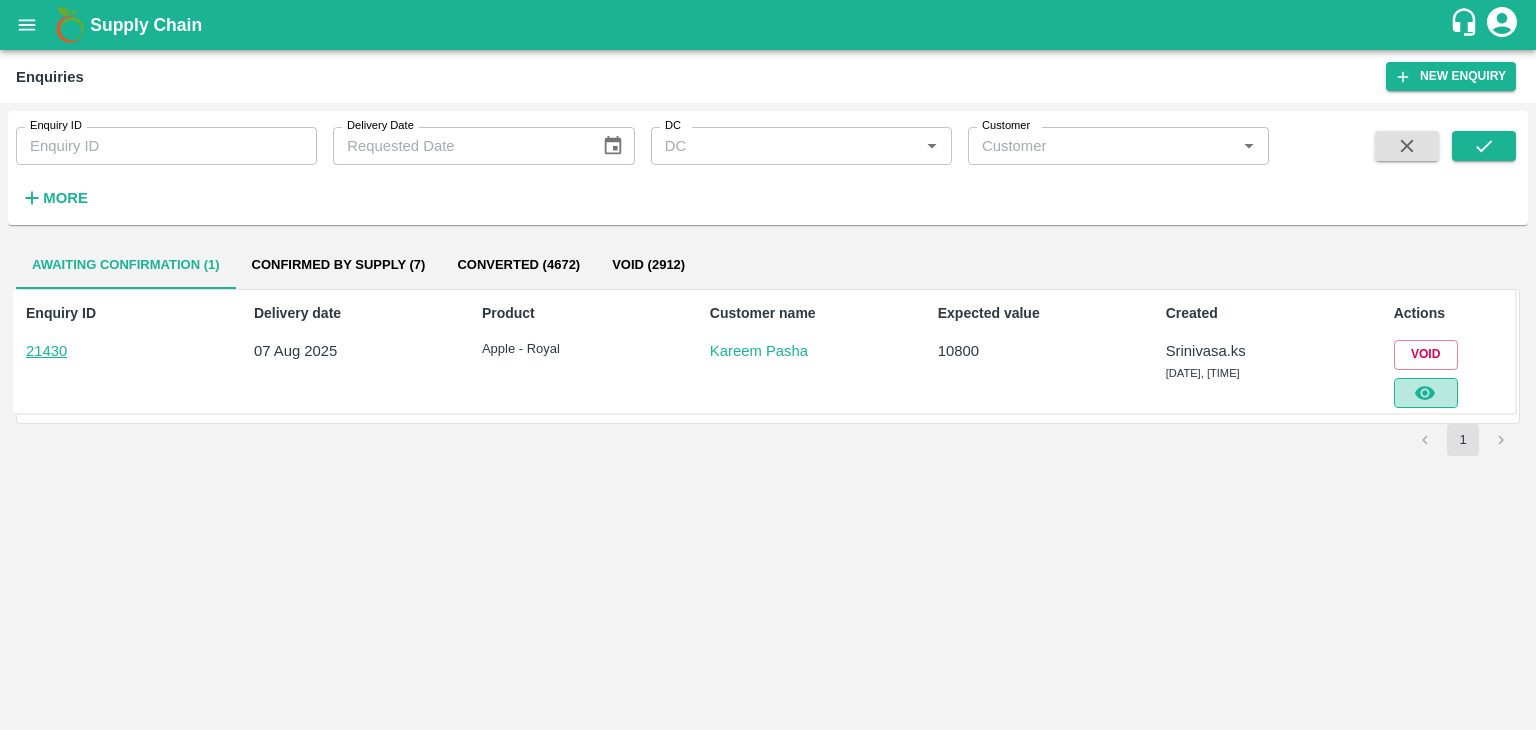 click 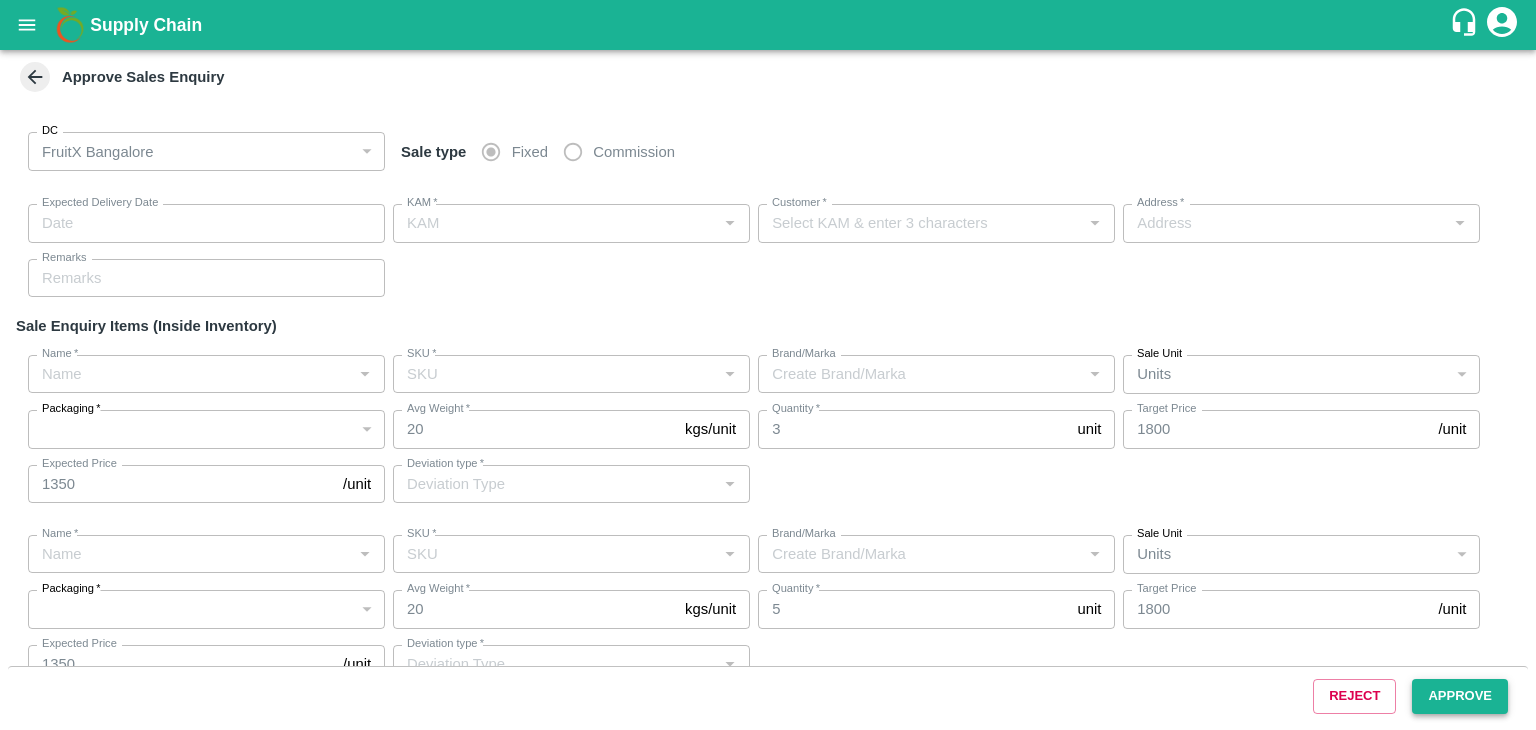 type on "[DATE] [TIME]" 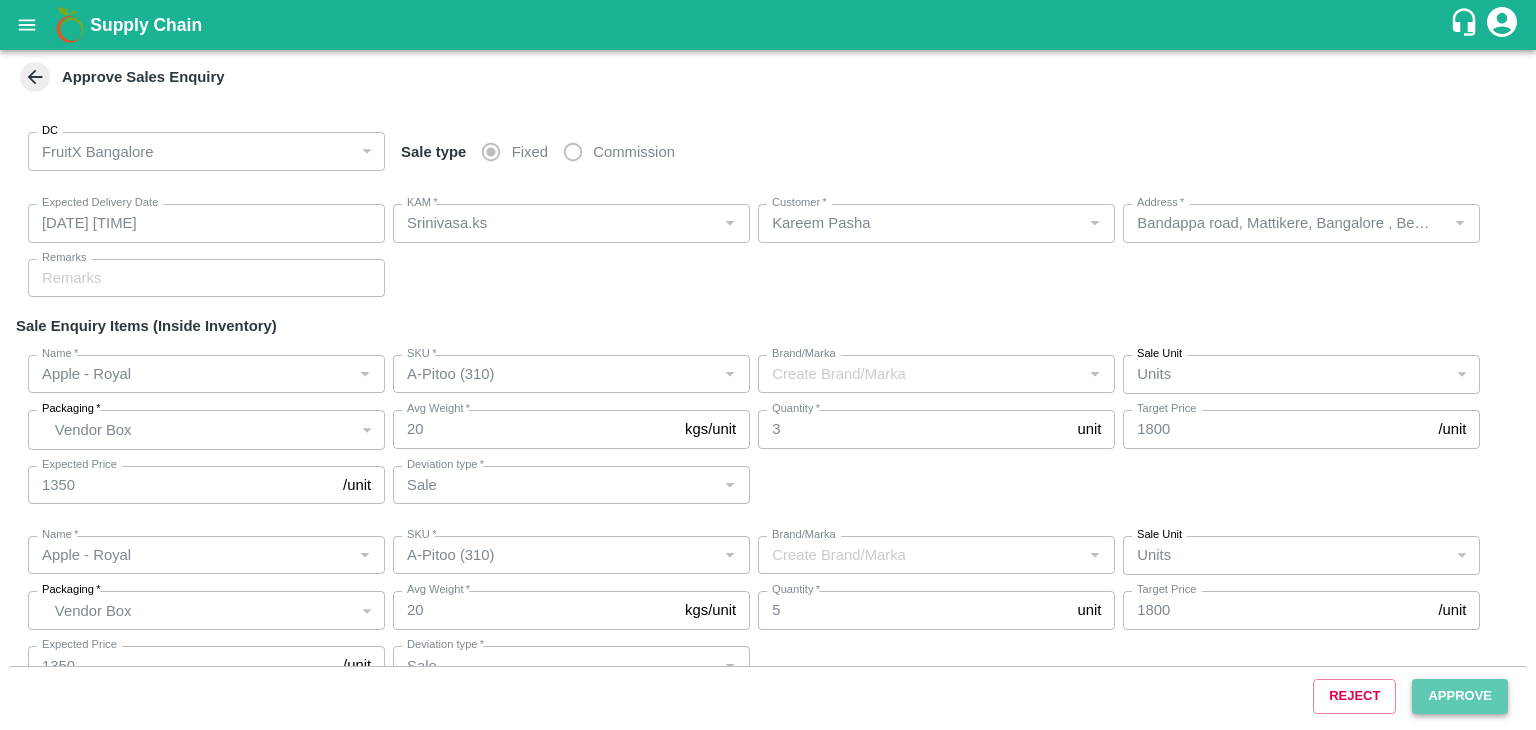 click on "Approve" at bounding box center [1460, 696] 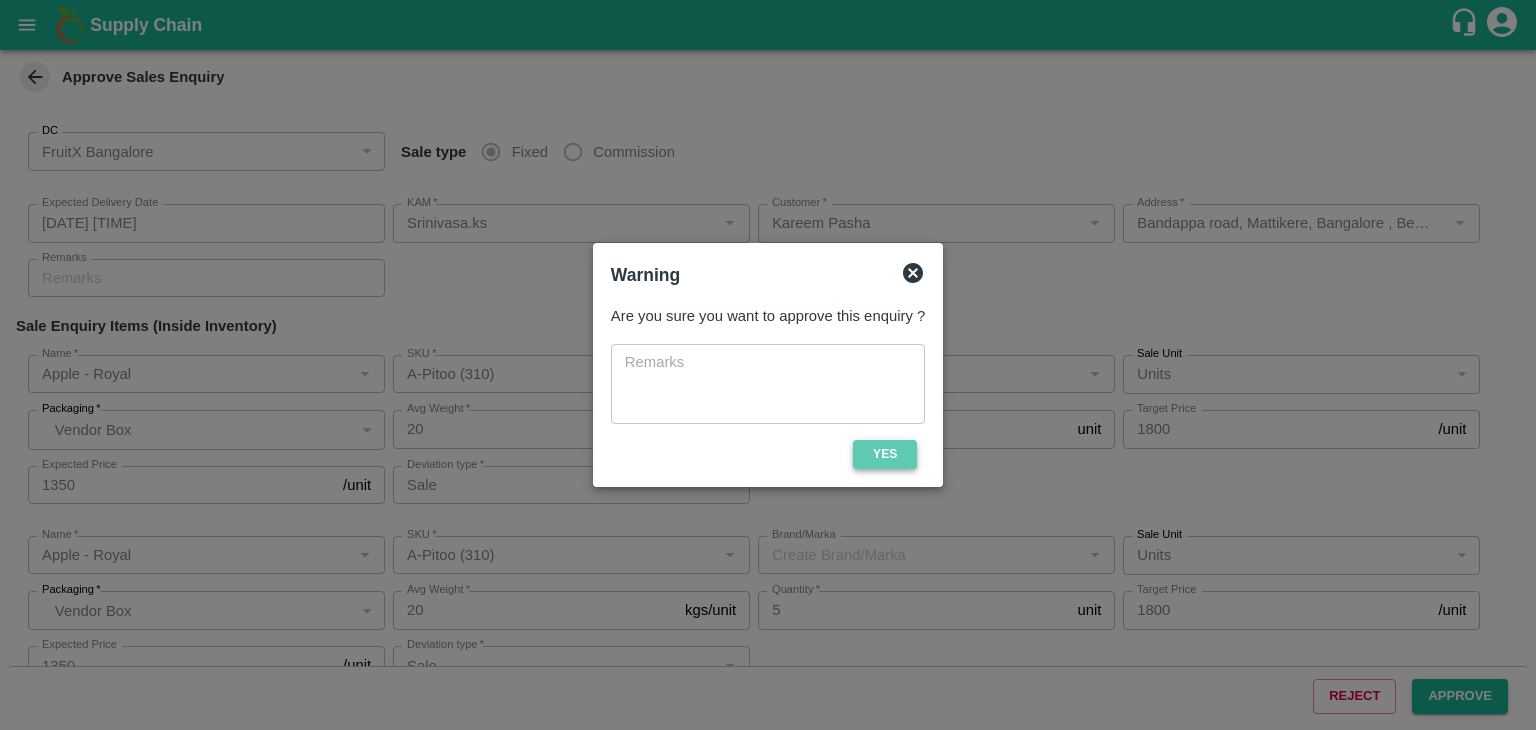 click on "Yes" at bounding box center (885, 454) 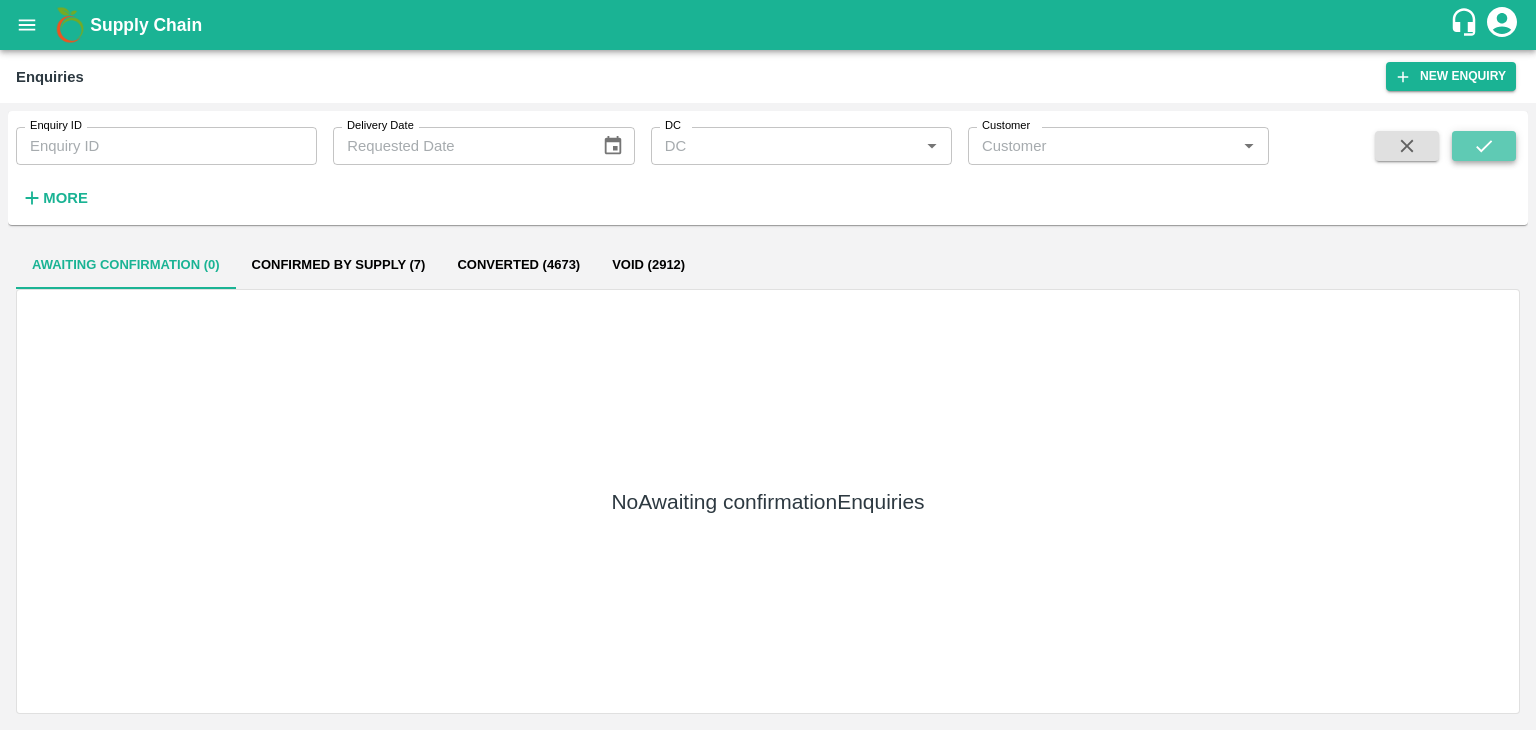 click at bounding box center (1484, 146) 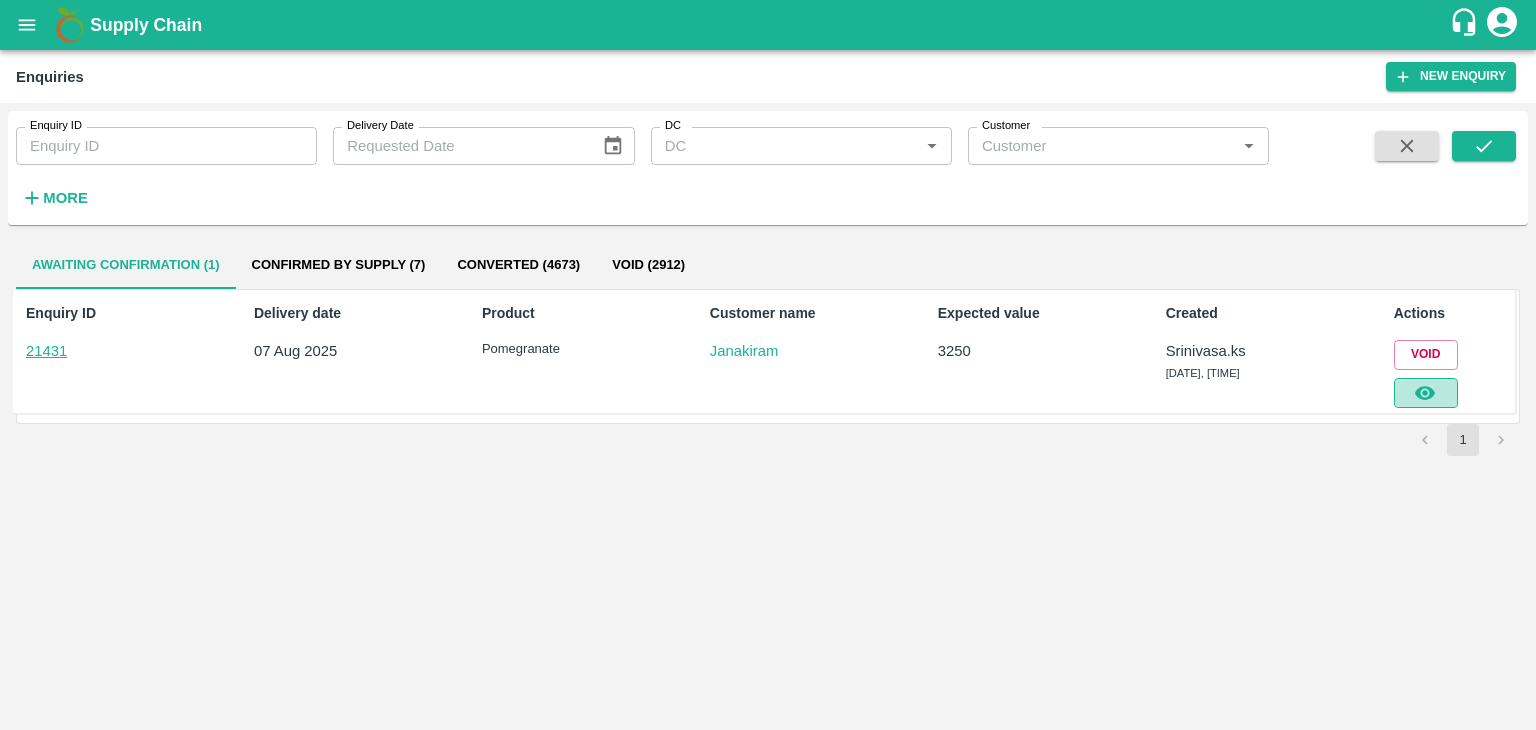 click 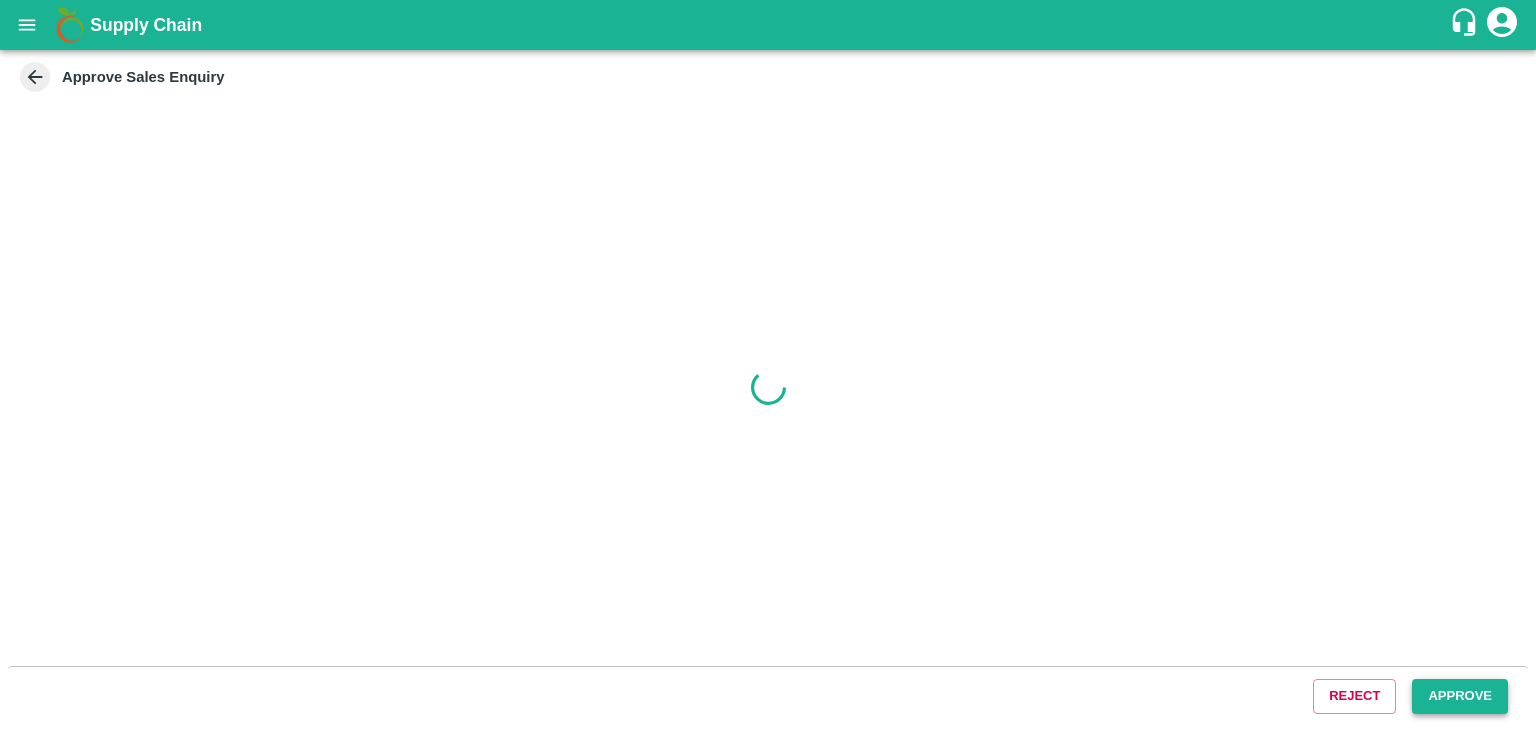 click on "Approve" at bounding box center [1460, 696] 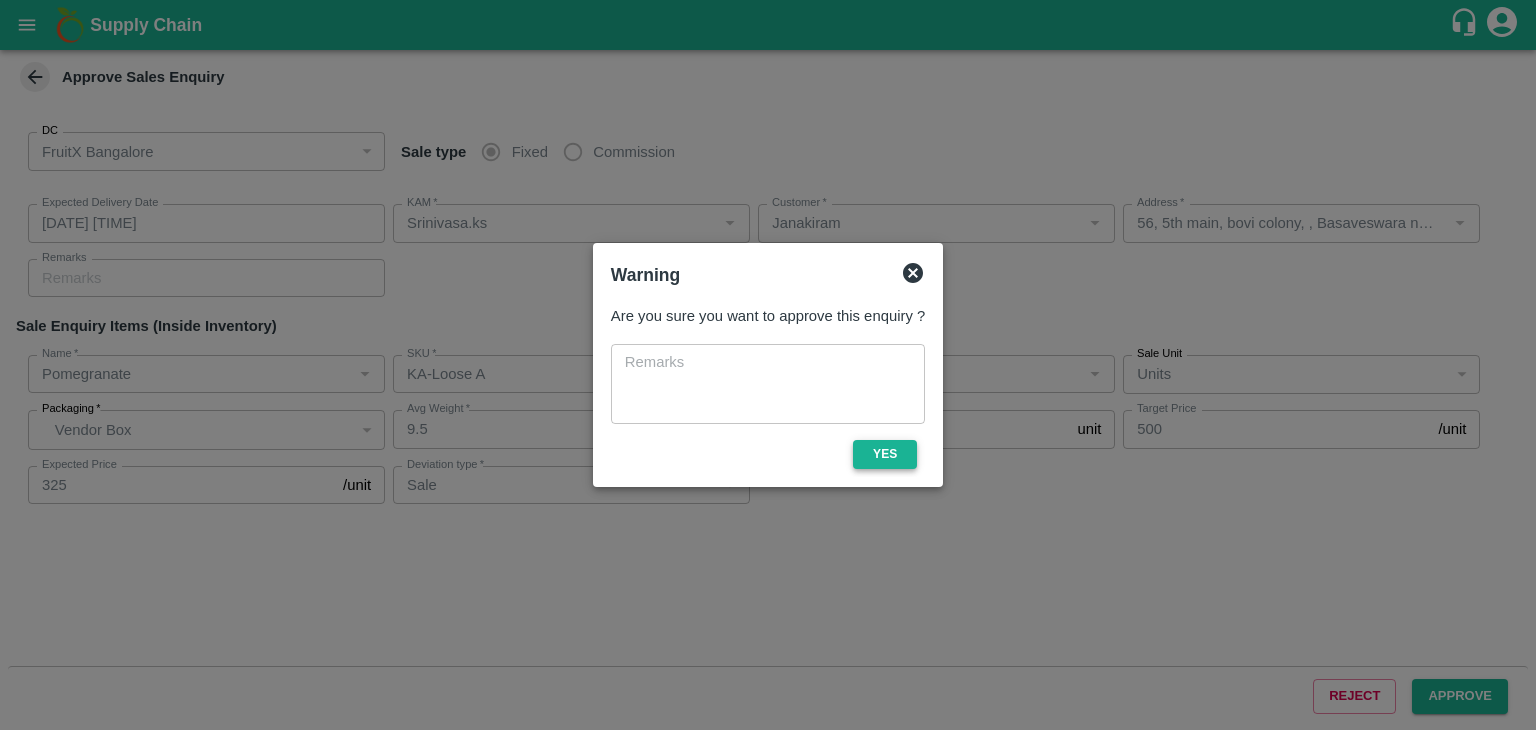 click on "Yes" at bounding box center [885, 454] 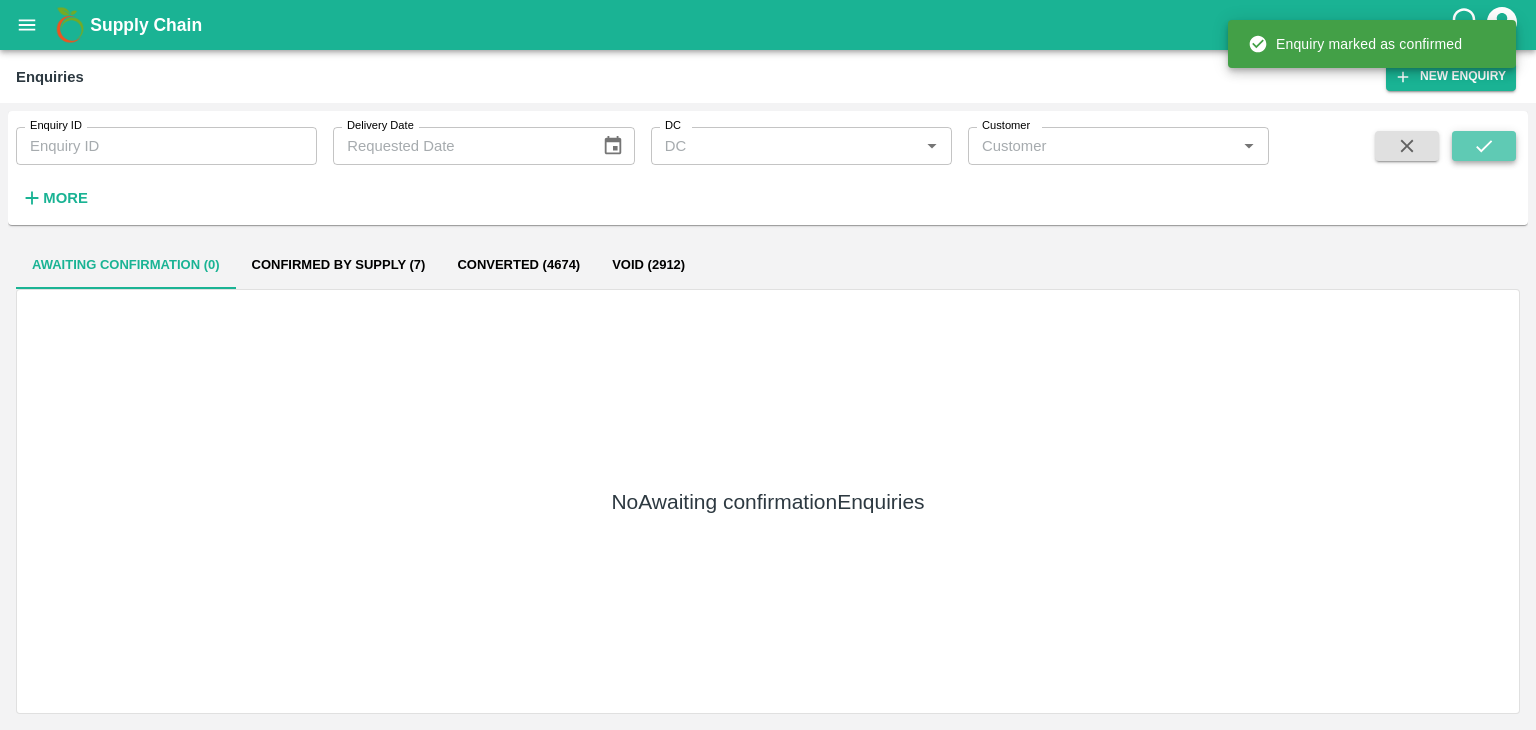 click at bounding box center (1484, 146) 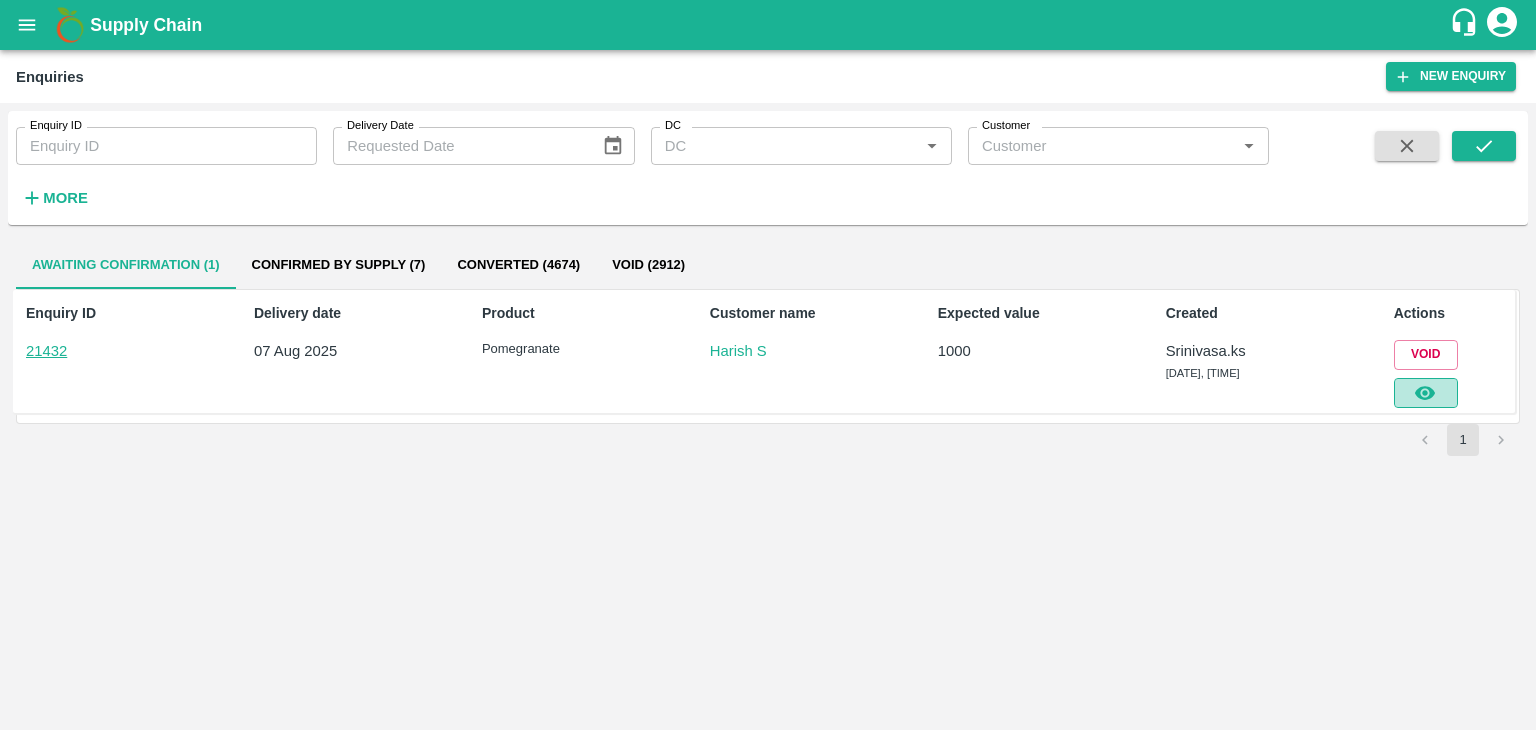 click 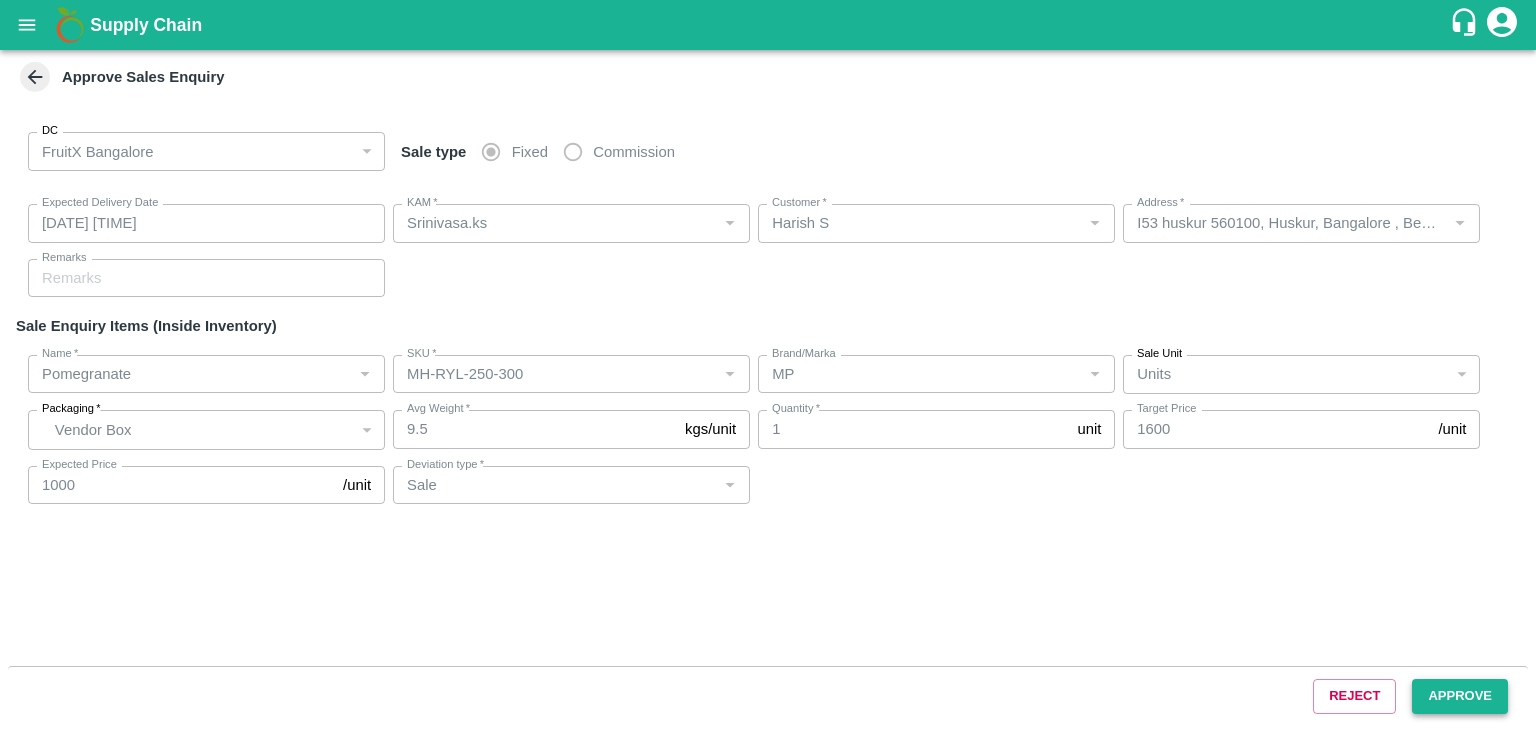 type on "[DATE] [TIME]" 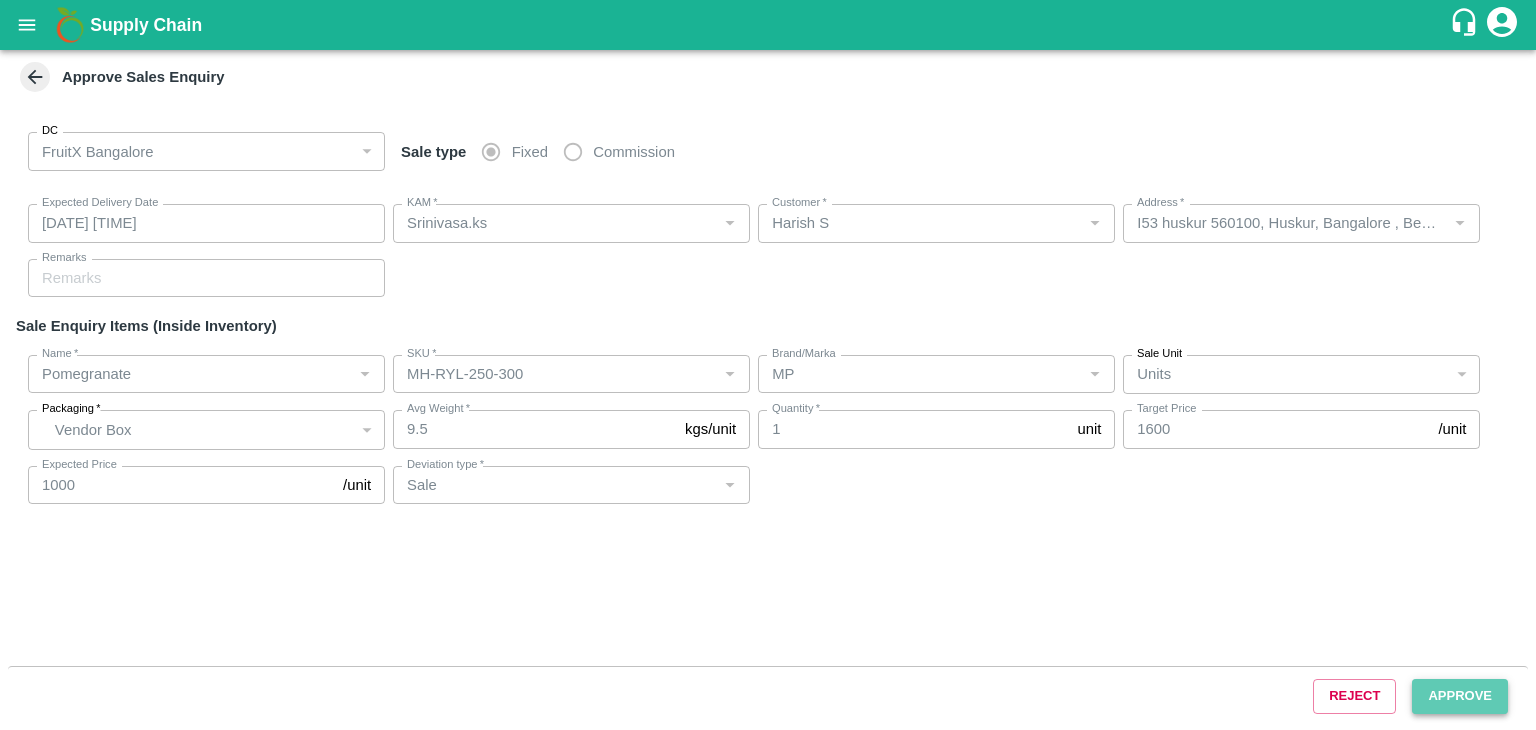 click on "Approve" at bounding box center [1460, 696] 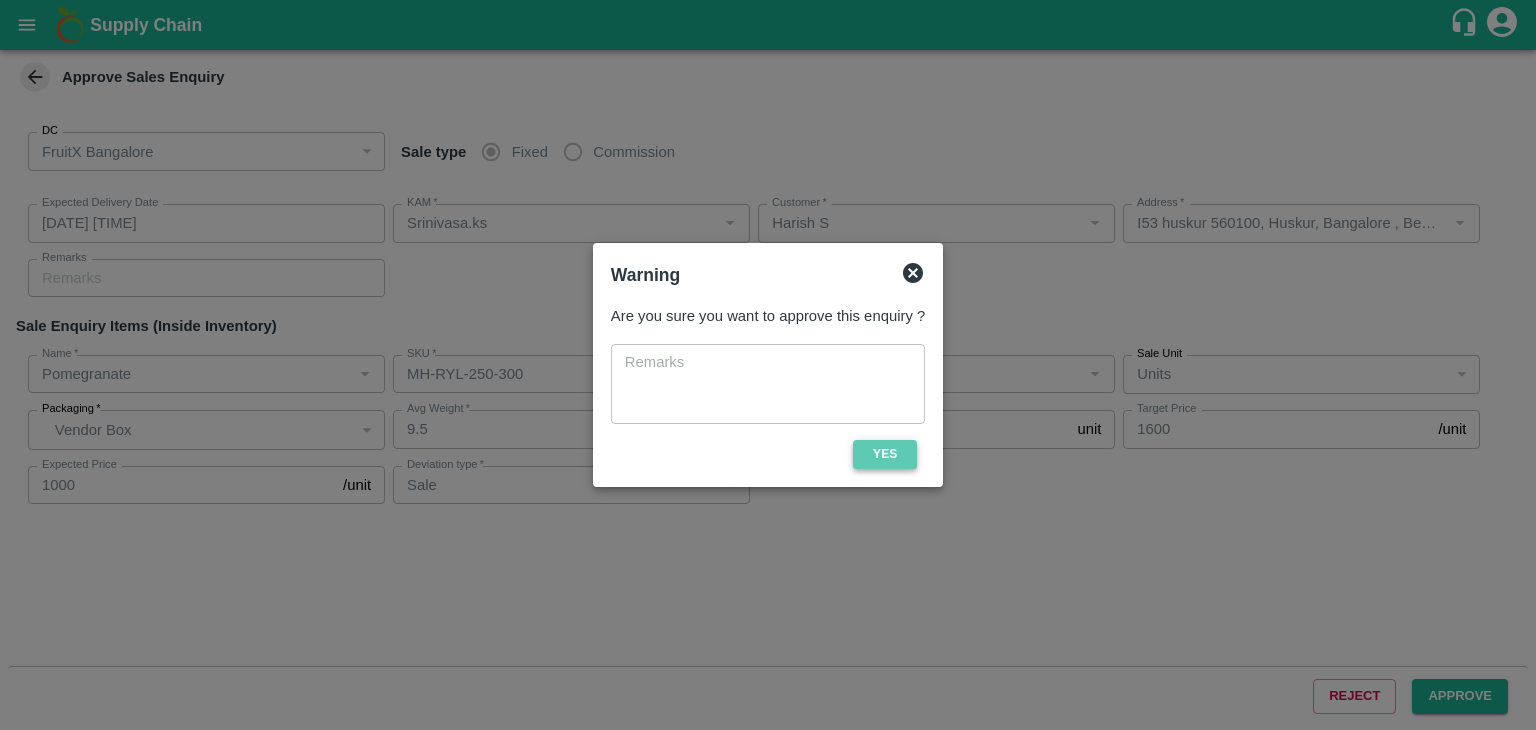 click on "Yes" at bounding box center (885, 454) 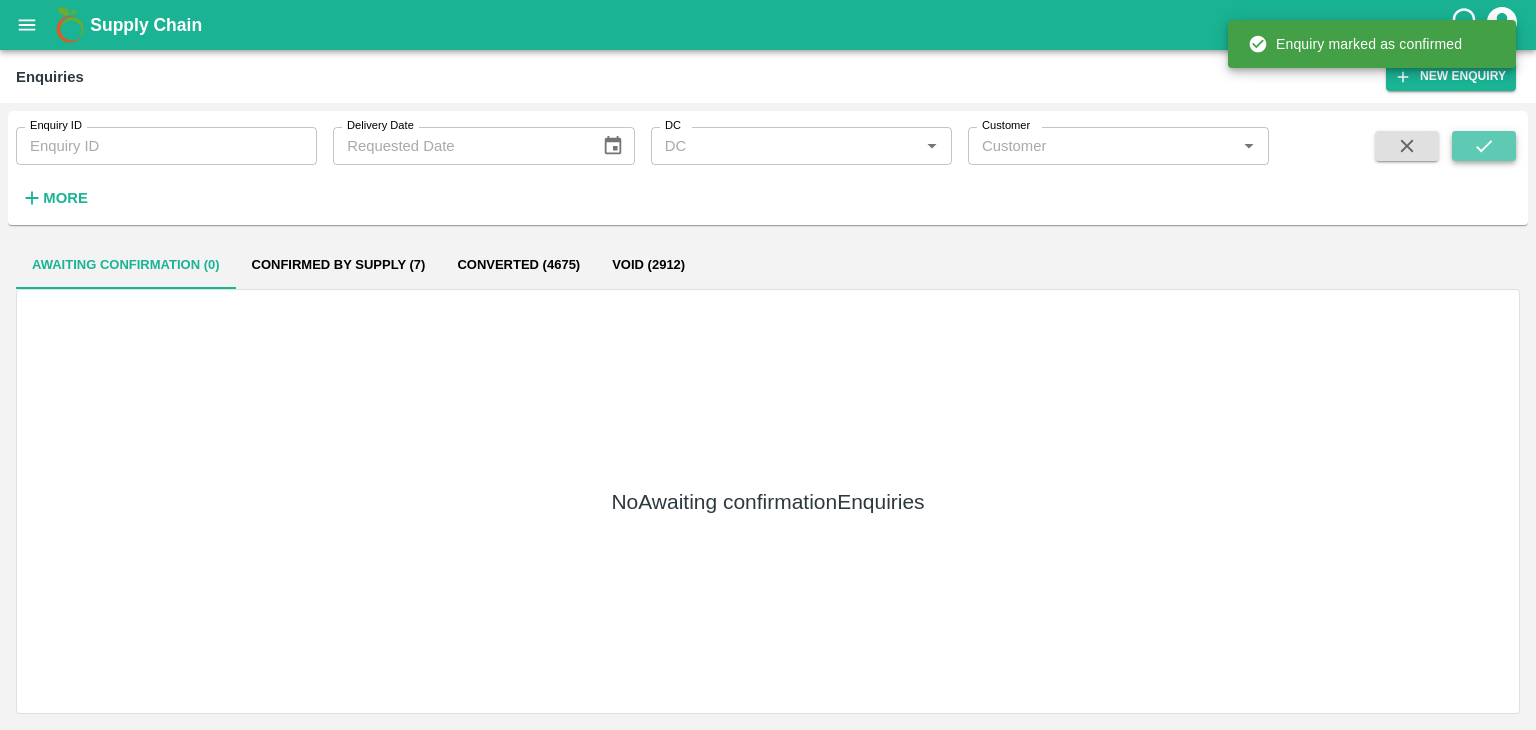 click 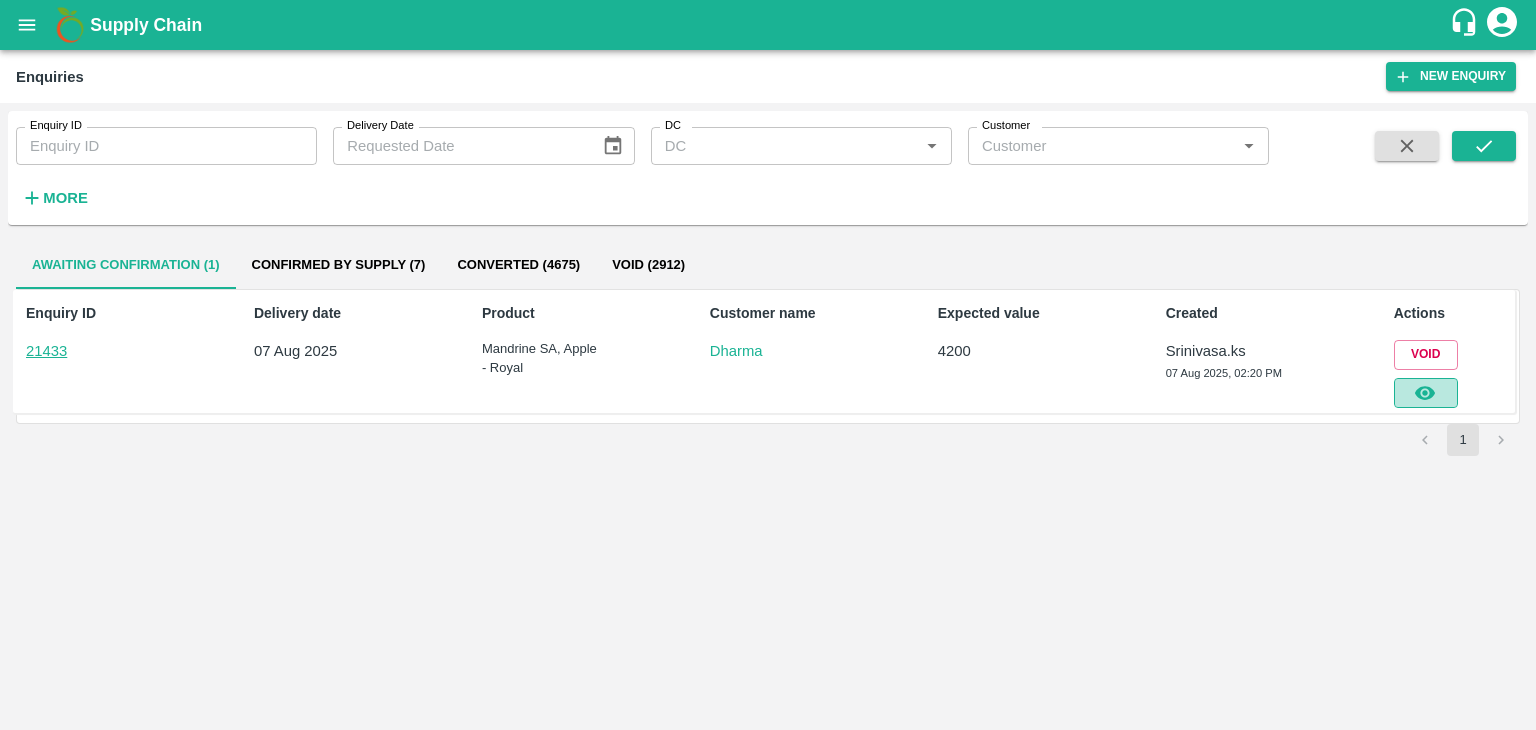 click 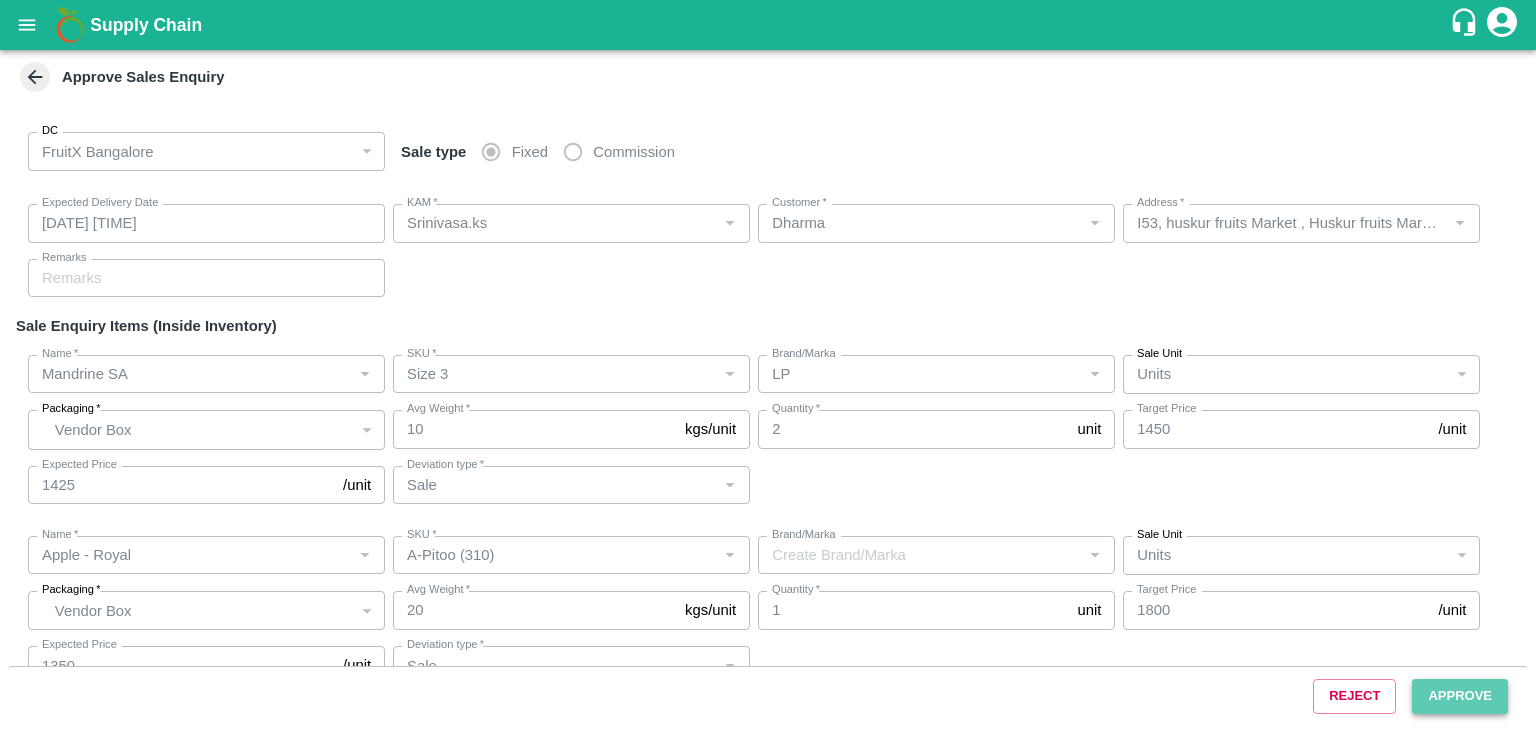 click on "Approve" at bounding box center (1460, 696) 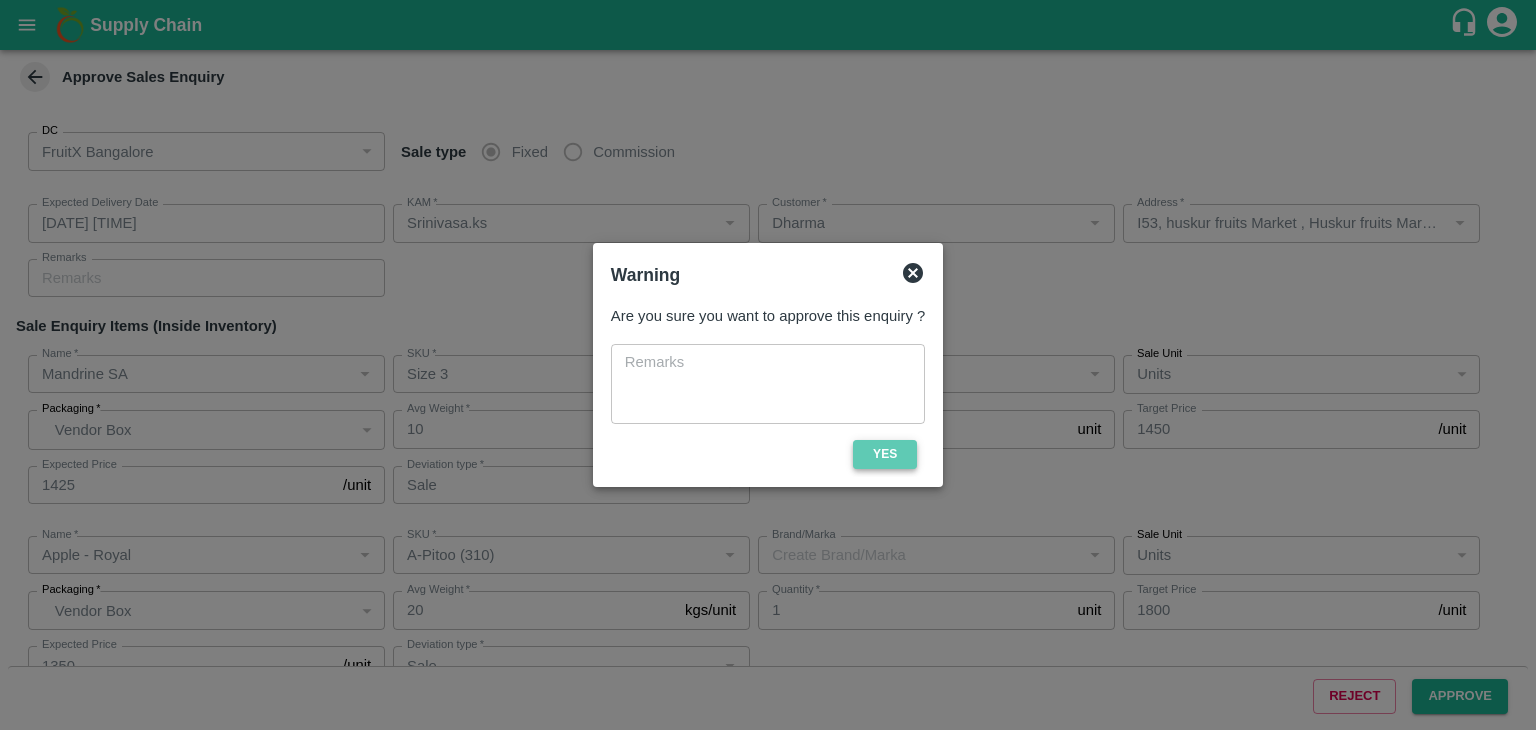 click on "Yes" at bounding box center (885, 454) 